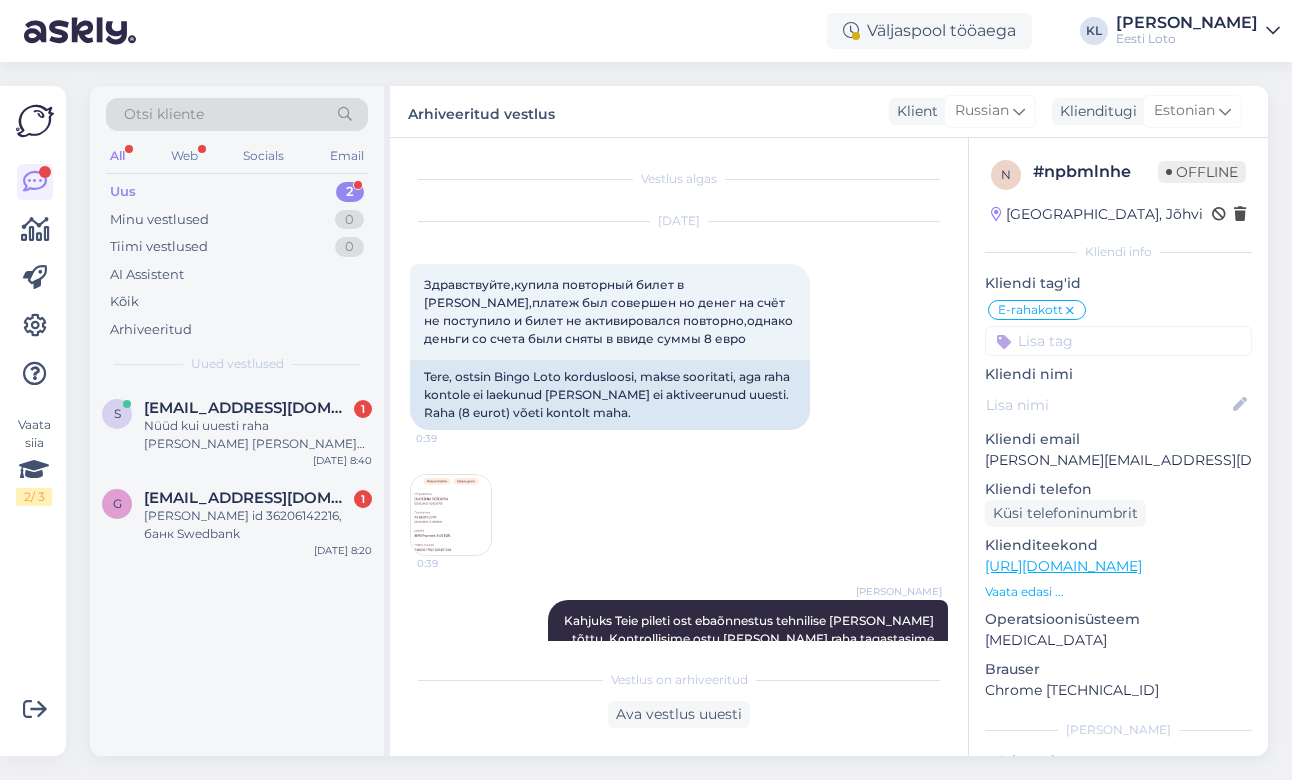 scroll, scrollTop: 0, scrollLeft: 0, axis: both 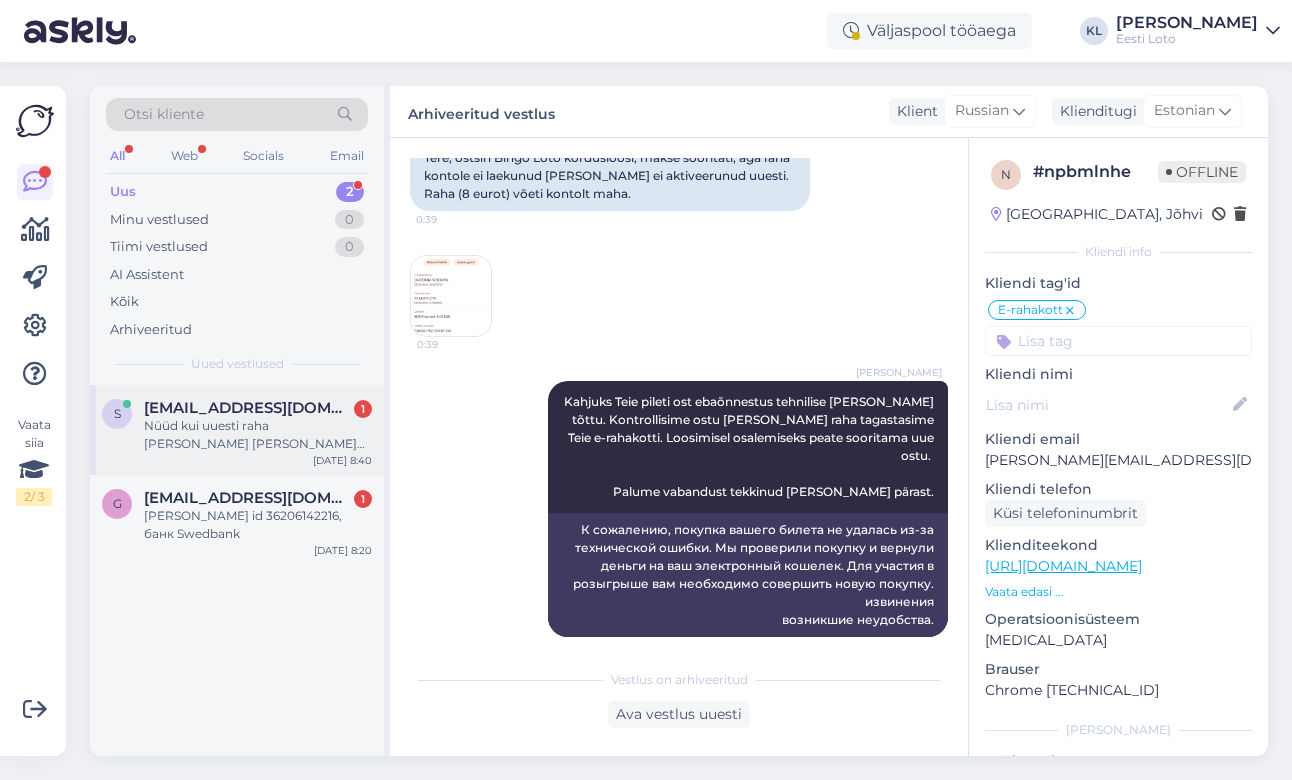 click on "[EMAIL_ADDRESS][DOMAIN_NAME]" at bounding box center [248, 408] 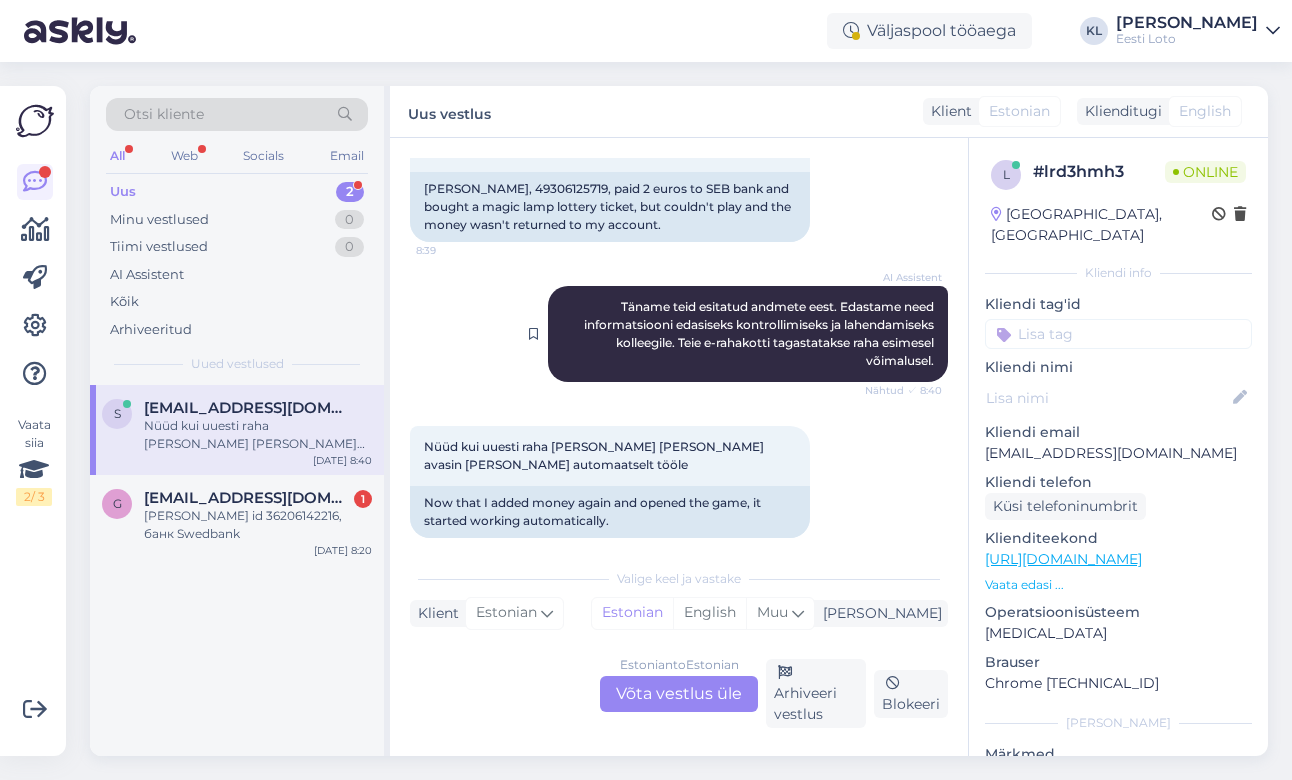 scroll, scrollTop: 555, scrollLeft: 0, axis: vertical 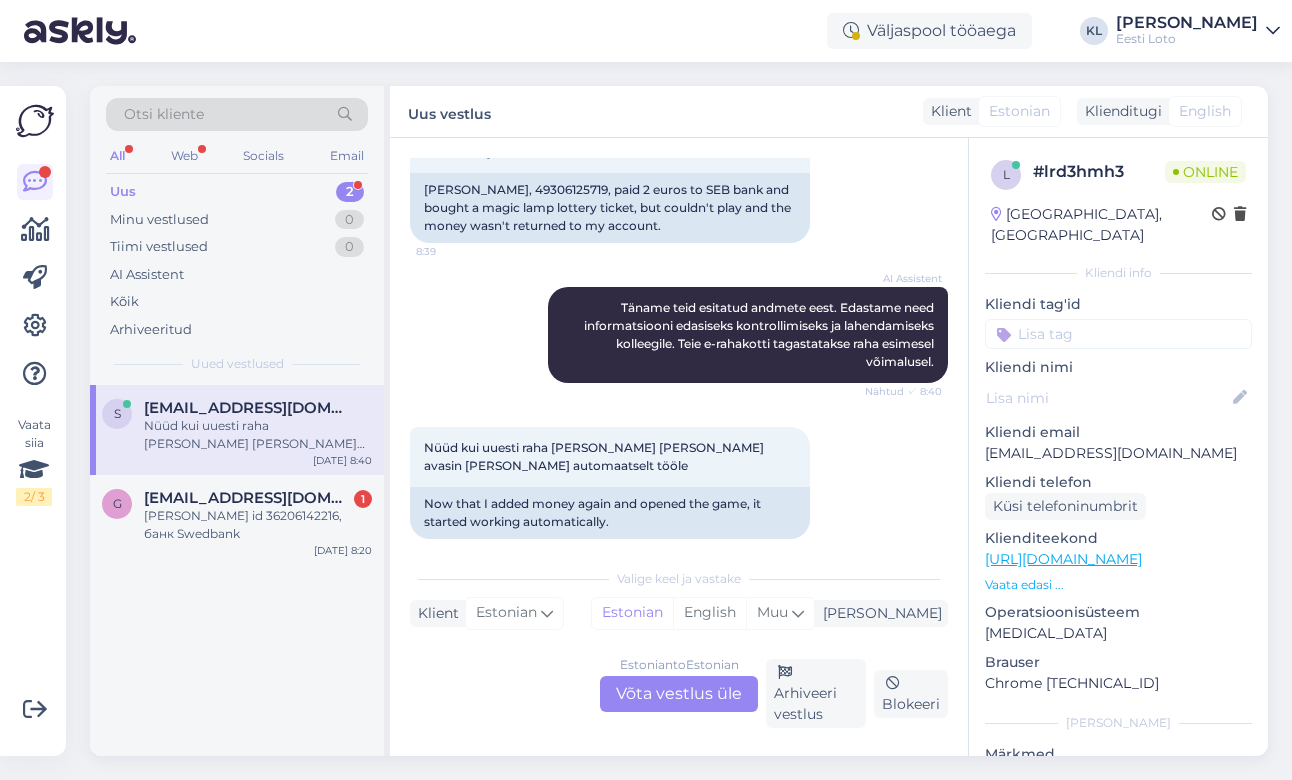 click at bounding box center [1118, 334] 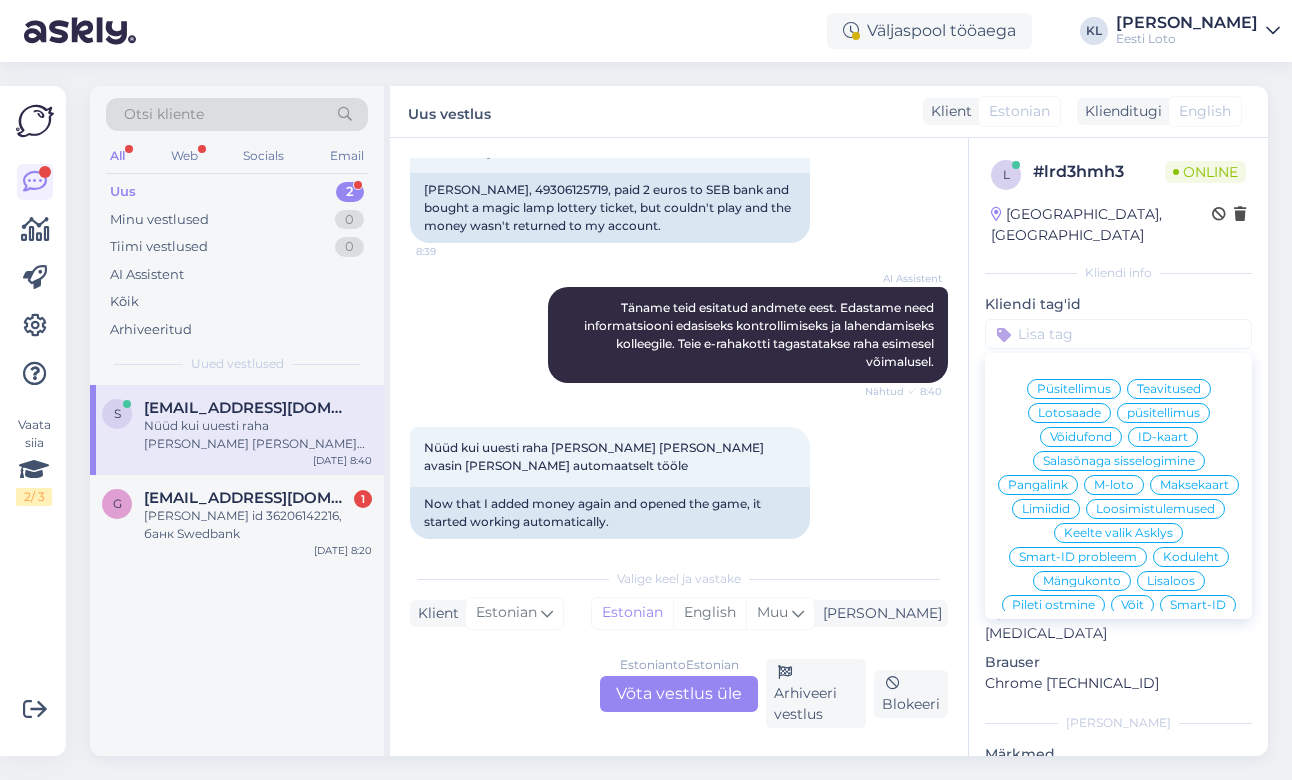 click on "e-kiirloterii" at bounding box center [1159, 725] 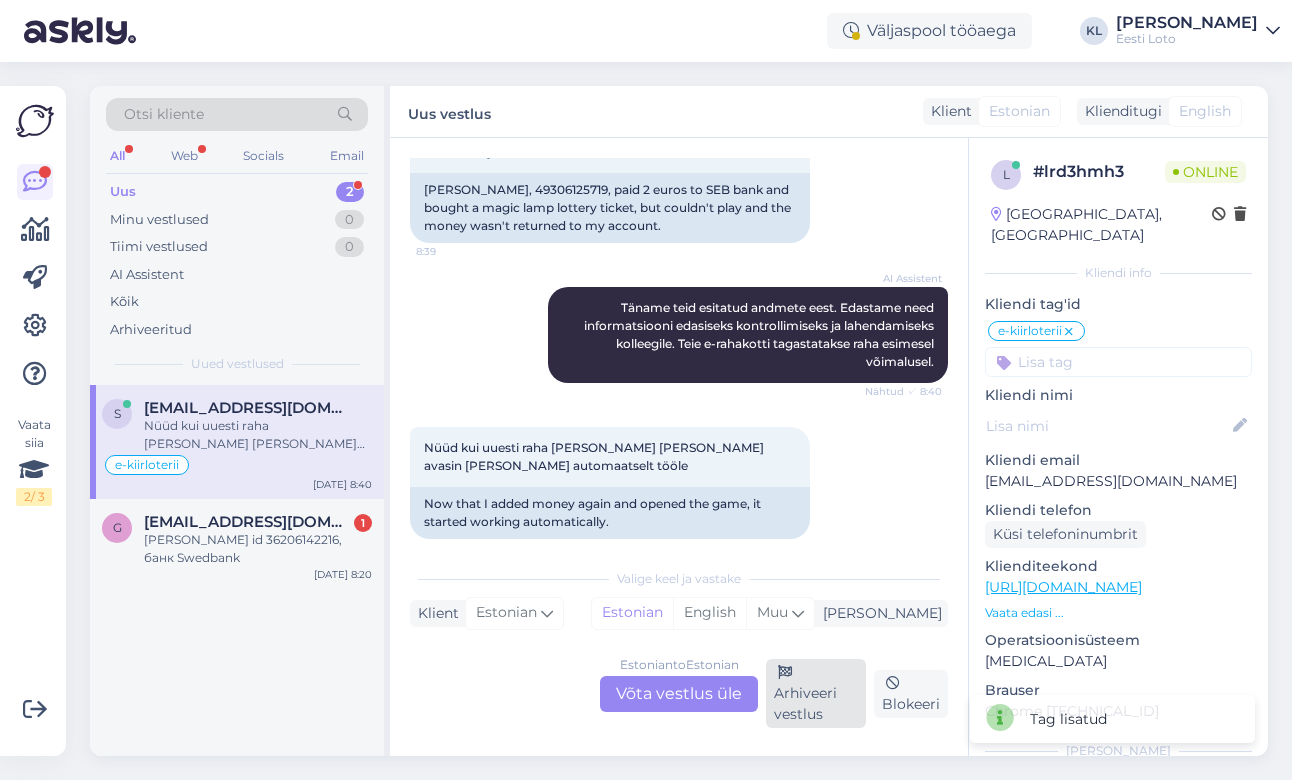 click on "Arhiveeri vestlus" at bounding box center (816, 693) 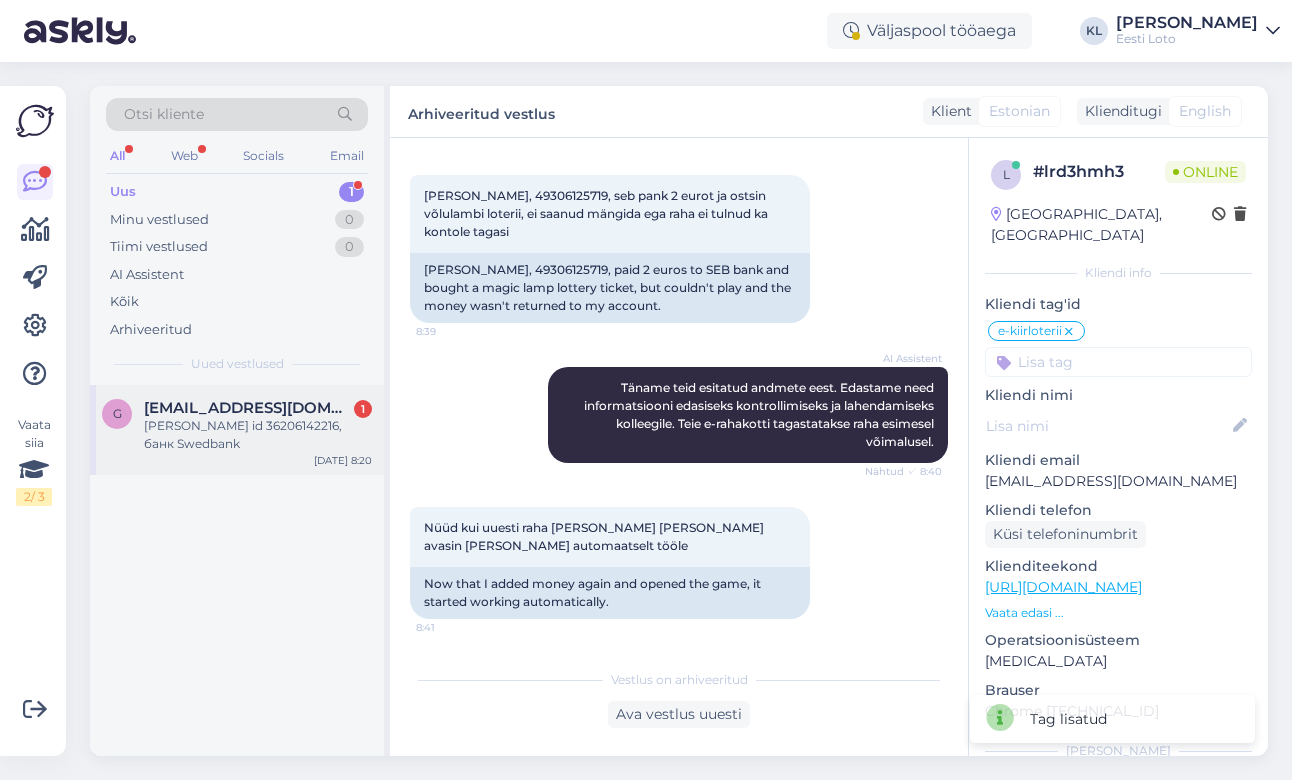 click on "Pavel Groznov id 36206142216, банк Swedbank" at bounding box center (258, 435) 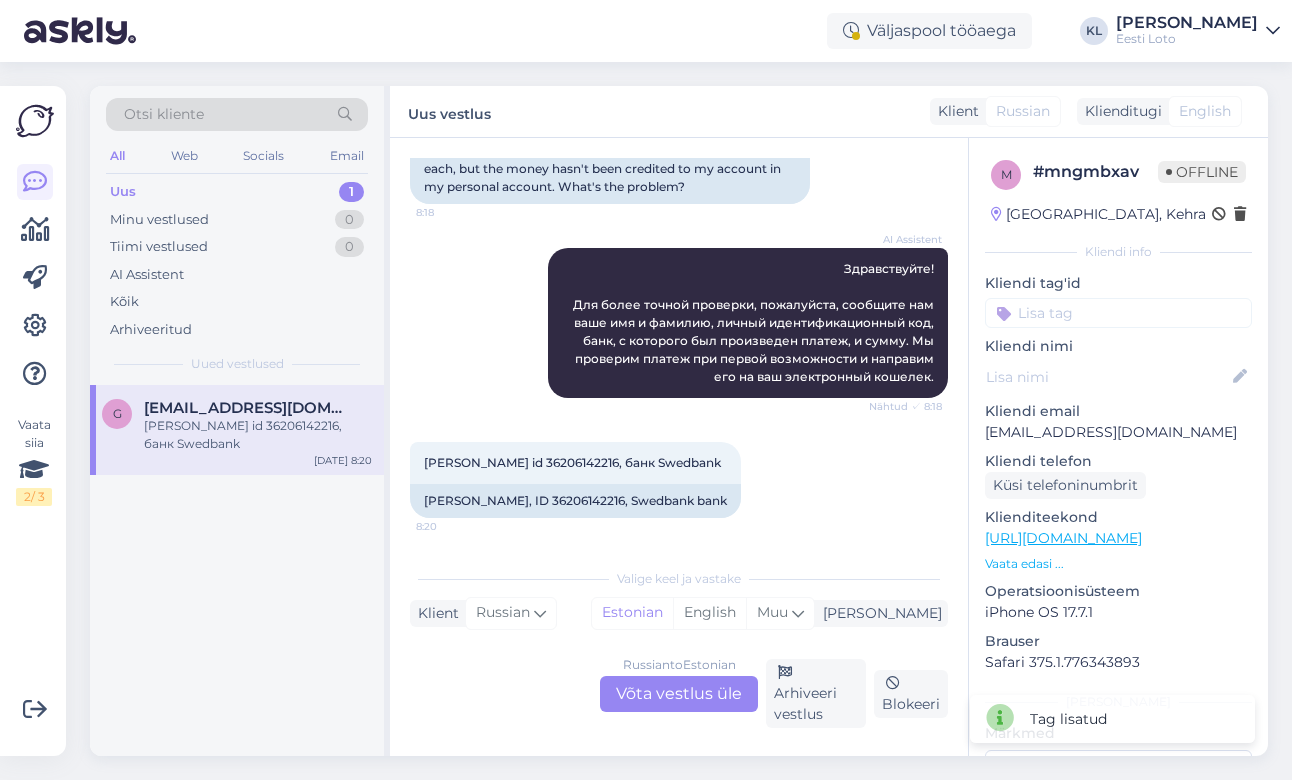 scroll, scrollTop: 187, scrollLeft: 0, axis: vertical 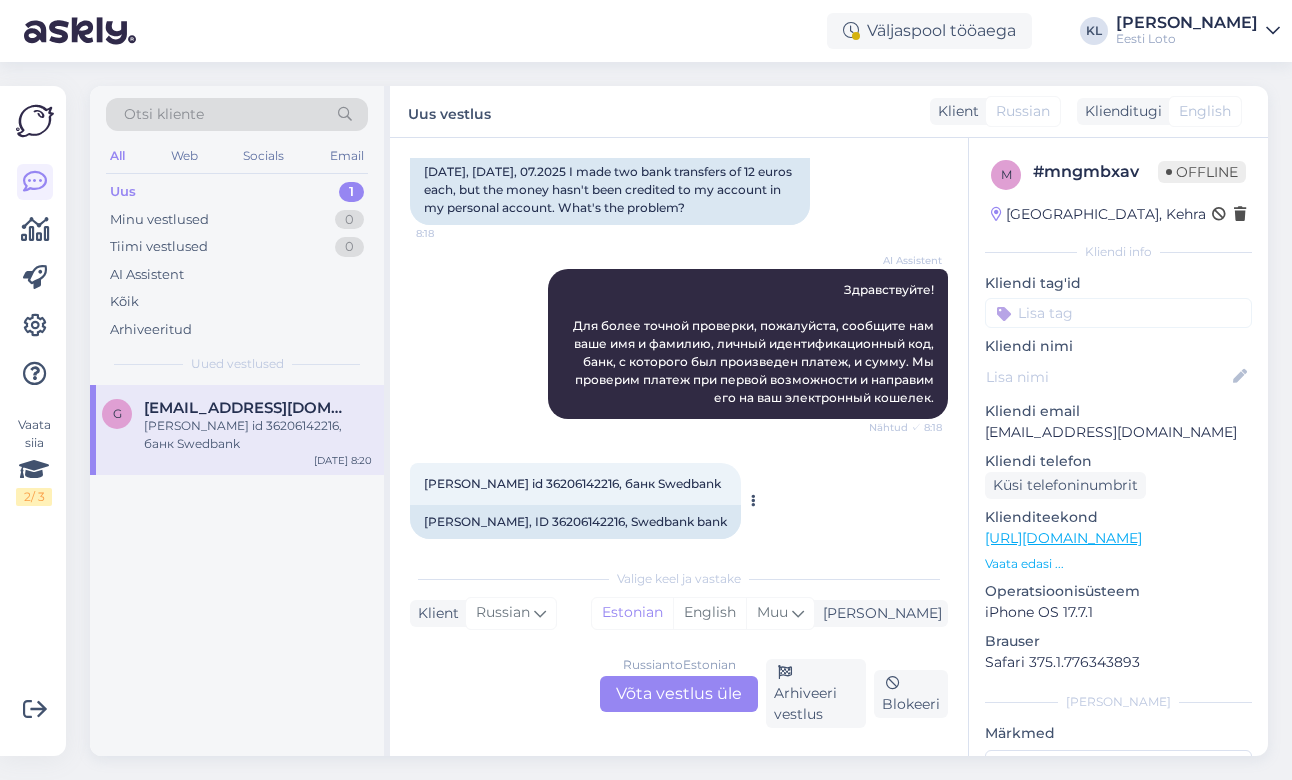 click on "Pavel Groznov, ID 36206142216, Swedbank bank" at bounding box center (575, 522) 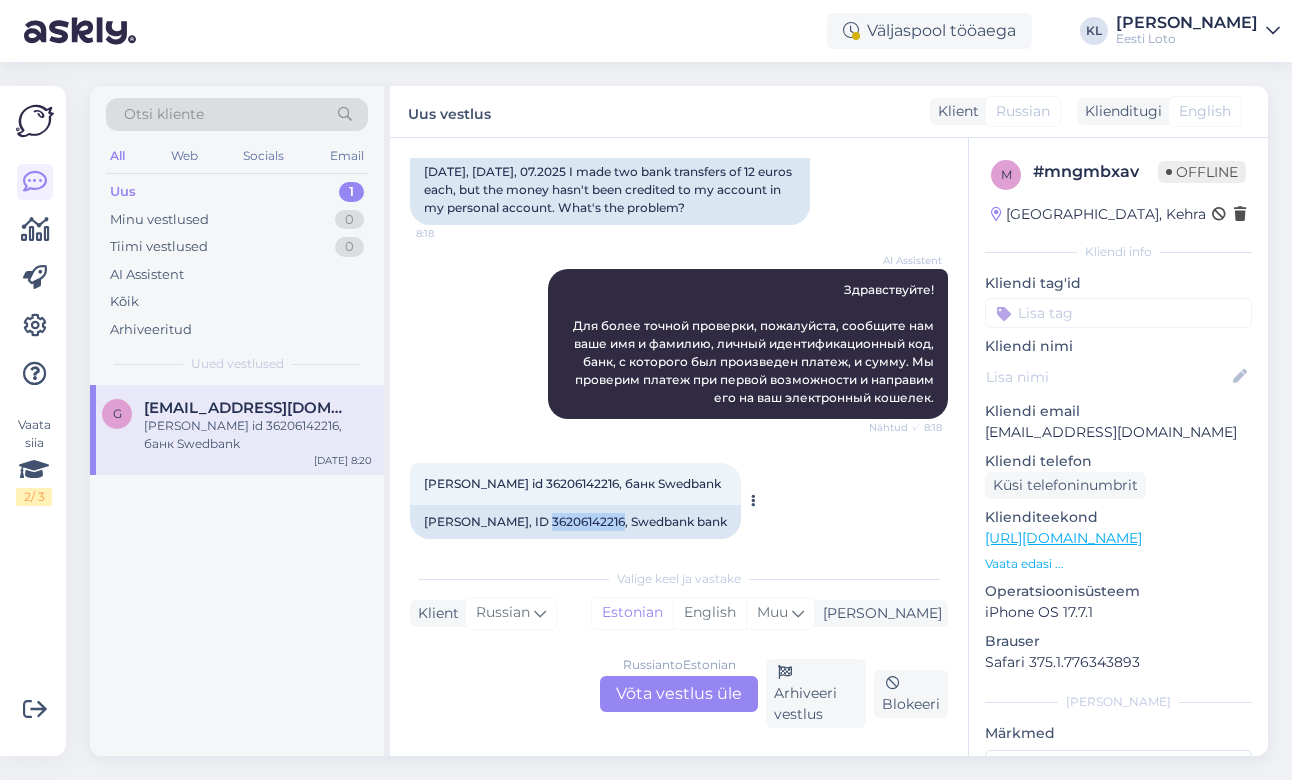 click on "Pavel Groznov, ID 36206142216, Swedbank bank" at bounding box center [575, 522] 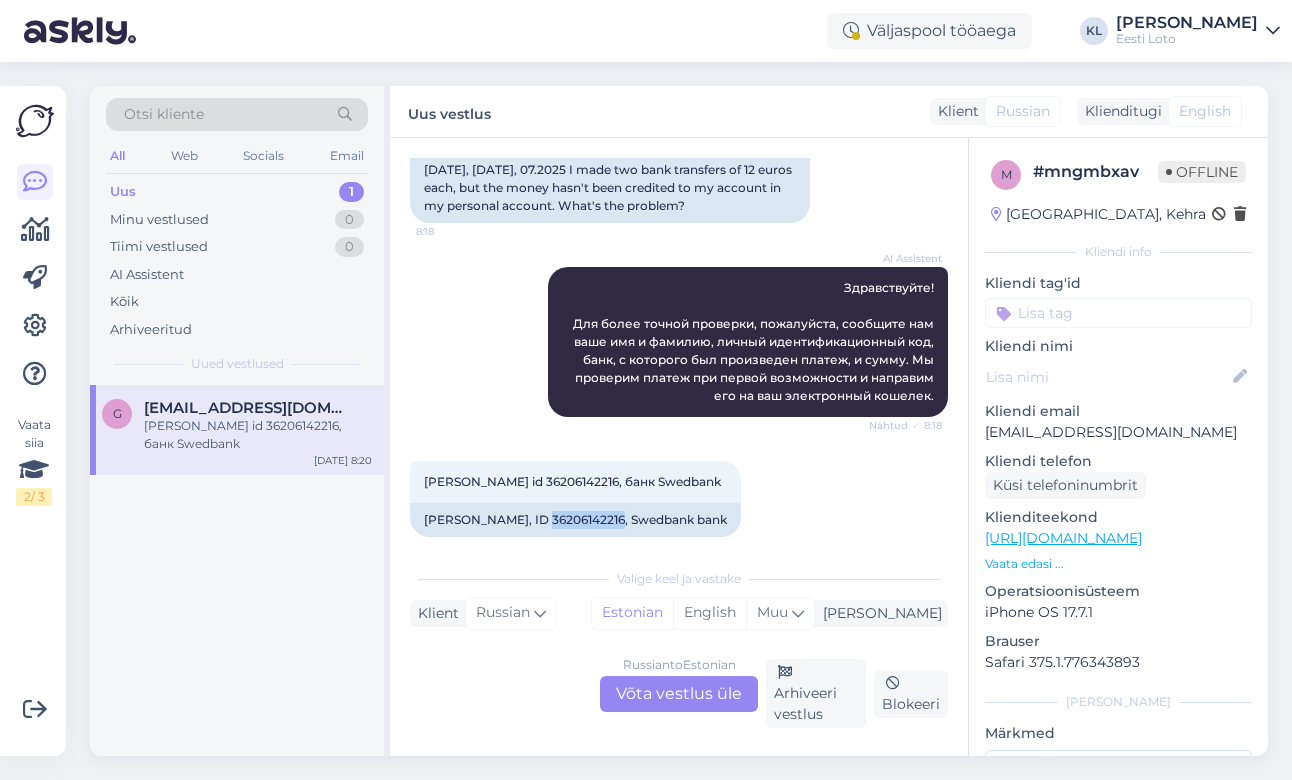 scroll, scrollTop: 187, scrollLeft: 0, axis: vertical 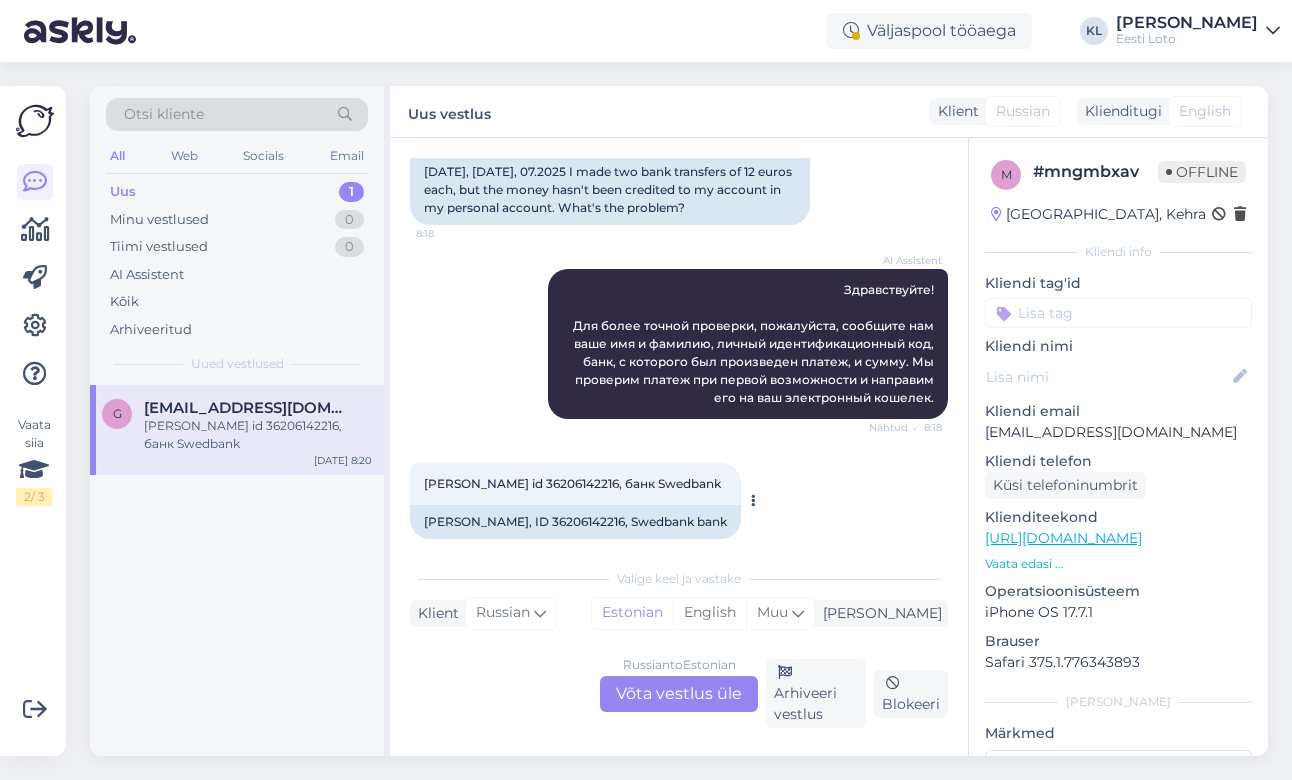 click on "Pavel Groznov id 36206142216, банк Swedbank" at bounding box center [572, 483] 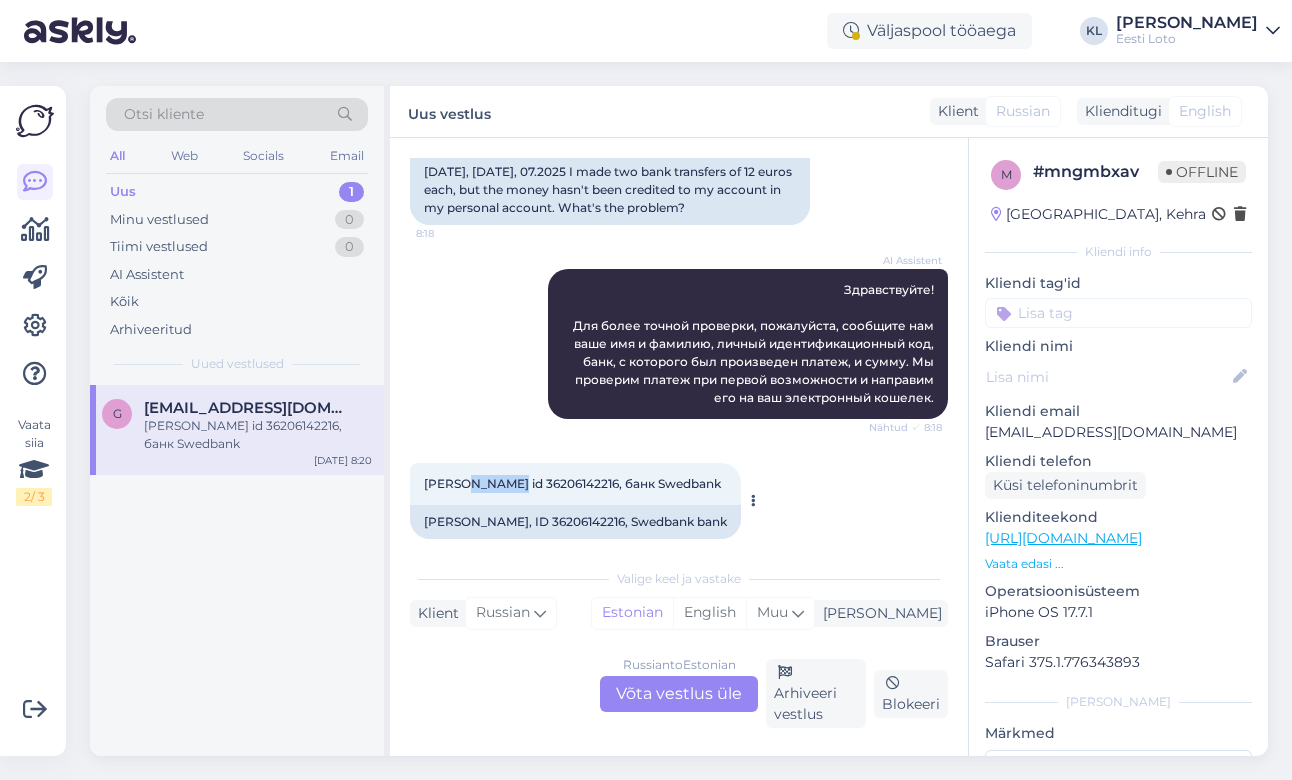 click on "Pavel Groznov id 36206142216, банк Swedbank" at bounding box center [572, 483] 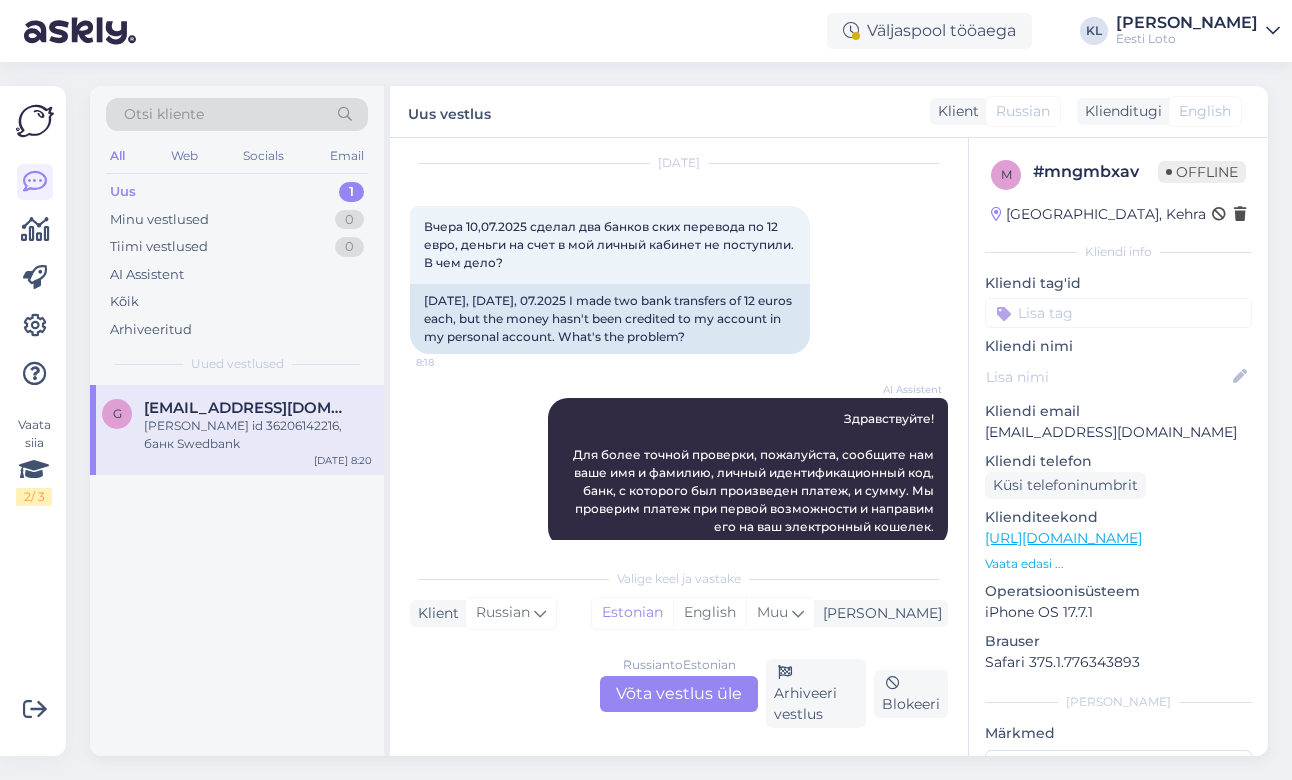 scroll, scrollTop: 0, scrollLeft: 0, axis: both 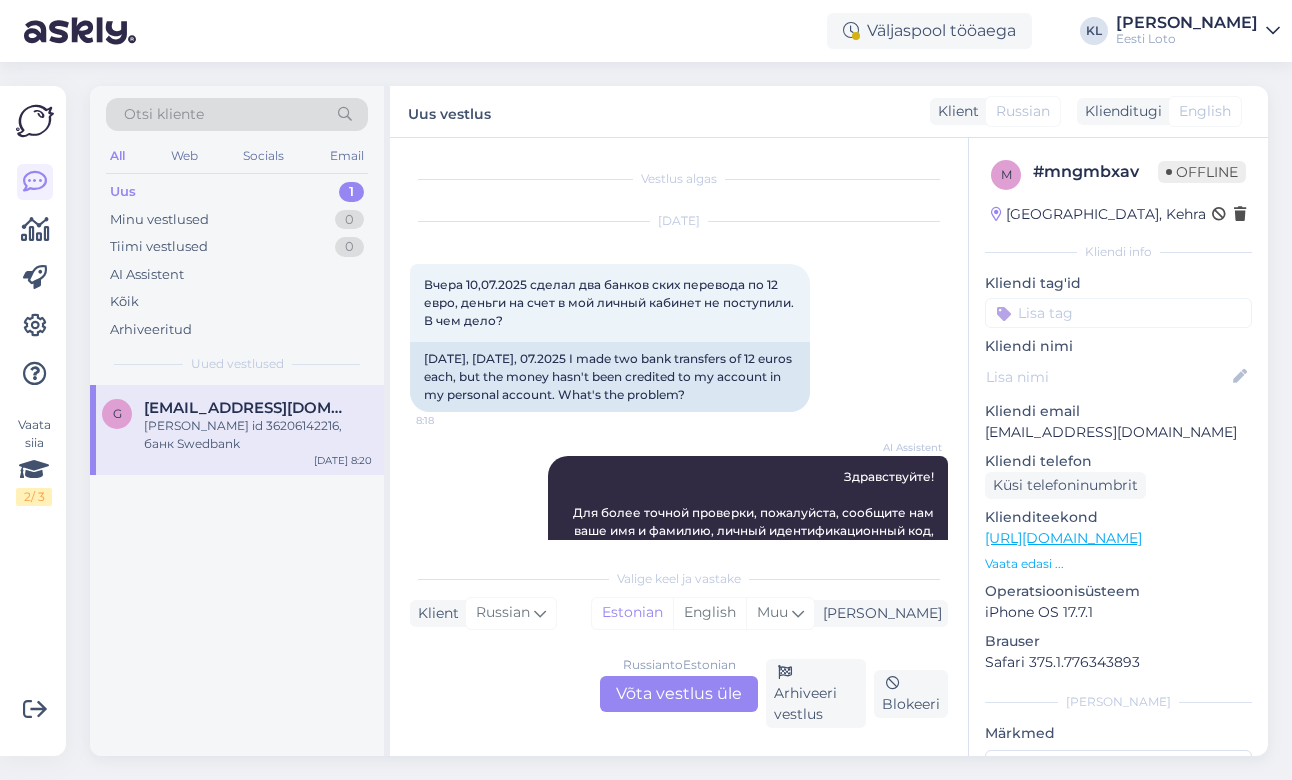 click on "Russian  to  Estonian Võta vestlus üle" at bounding box center (679, 694) 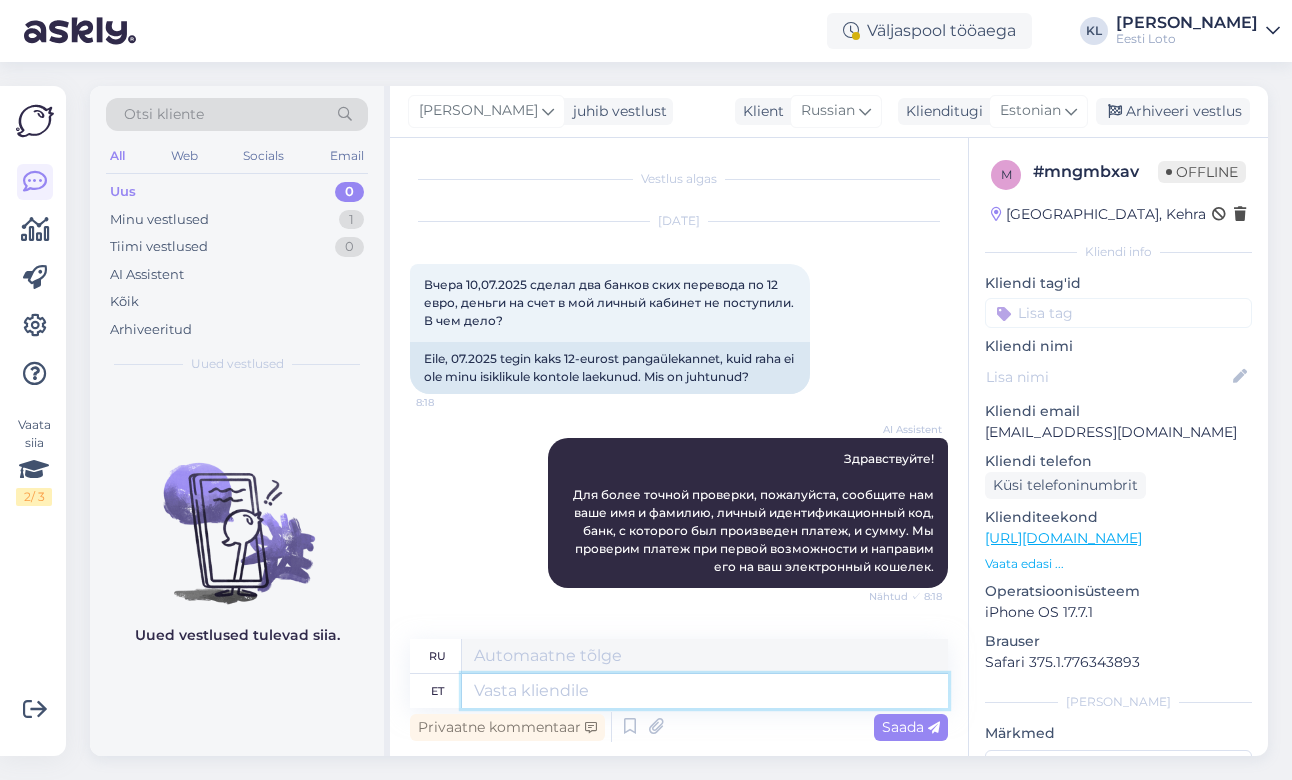 click at bounding box center (705, 691) 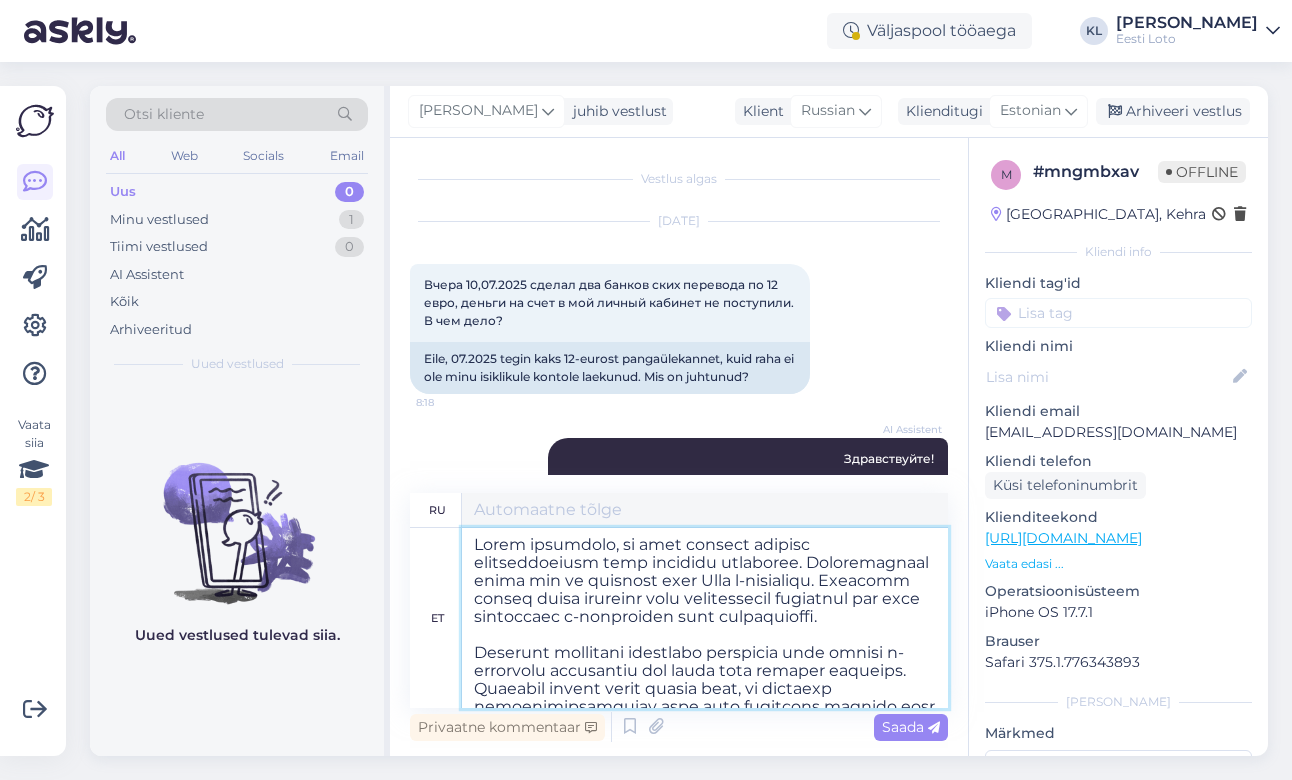 scroll, scrollTop: 304, scrollLeft: 0, axis: vertical 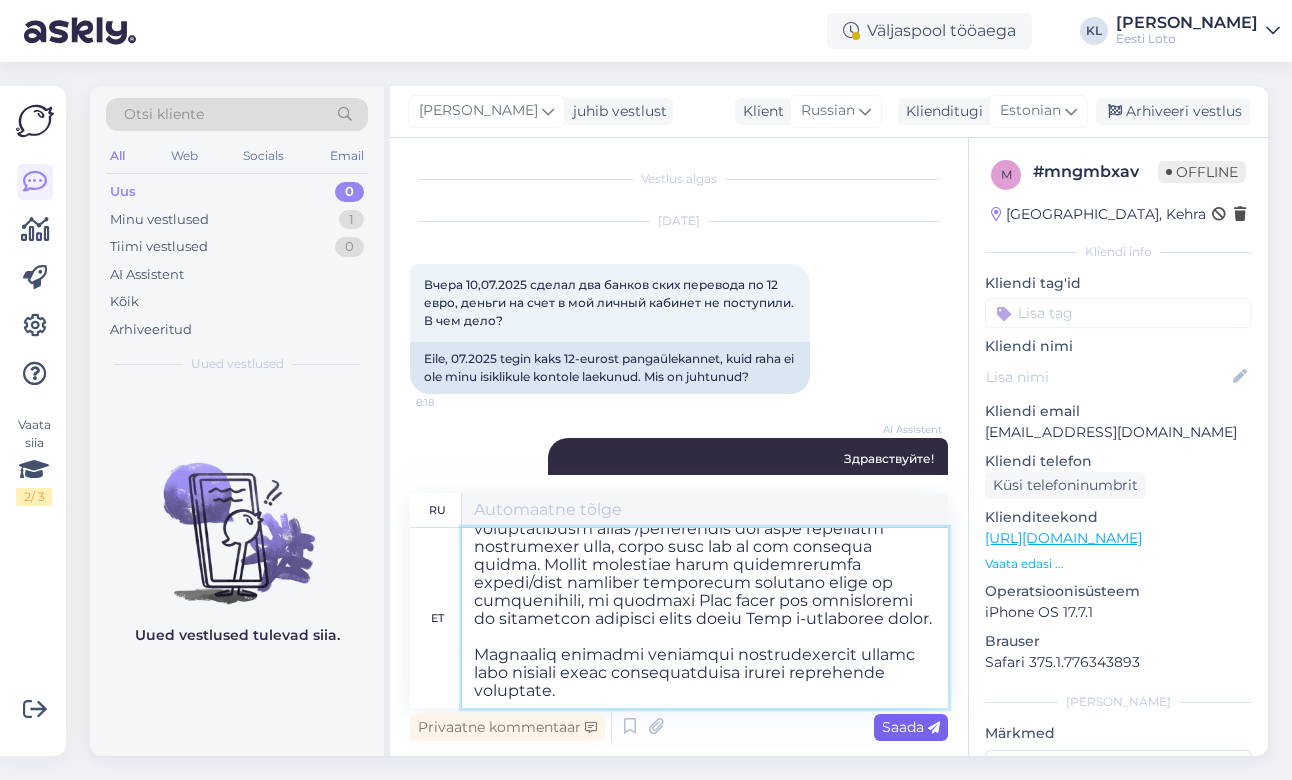 type on "Oleme teadlikud, et võib esineda tõrkeid sissemaksetega ning piletite ostmisega. Kontrollisime makse üle ja kandsime raha Teie e-rahakotti. Laekunud summat saate kasutada uute lotopiletite ostmiseks või teha väljamakse e-rahakotist enda pangakontole.
Piletite tõrgeteta ostmiseks soovitame teha esmalt e-rahakotti sissemakse või hoida seal väikest rahavaru. Sellisel viisil saate kindel olla, et soovitud mängukombinatsioon saab ilma tõrgeteta ostetud enne müügi sulgumist. Lisaks soovitame võimaluse korral proovida uuesti piletiostu sooritada (juhul, kui kohe peale ostu ei ole piletit valikusse Minu piletid ilmunud), et Te ei jääks soovitud loosimisel osalemisest ilma. Kontrollime alati esimesel võimalusel ebaõnnestunud ostud /topeltostud üle ning tagastame mängijatele raha, mille eest nad ei ole pileteid saanud. Lisaks soovitame peale ebaõnnestunud makset/ostu esimesel võimalusel ühendust võtta ka klienditoega, et saaksime Teie makse üle kontrollida ja võimalusel koheselt selle edasi Teie e-rahakotti kanda..." 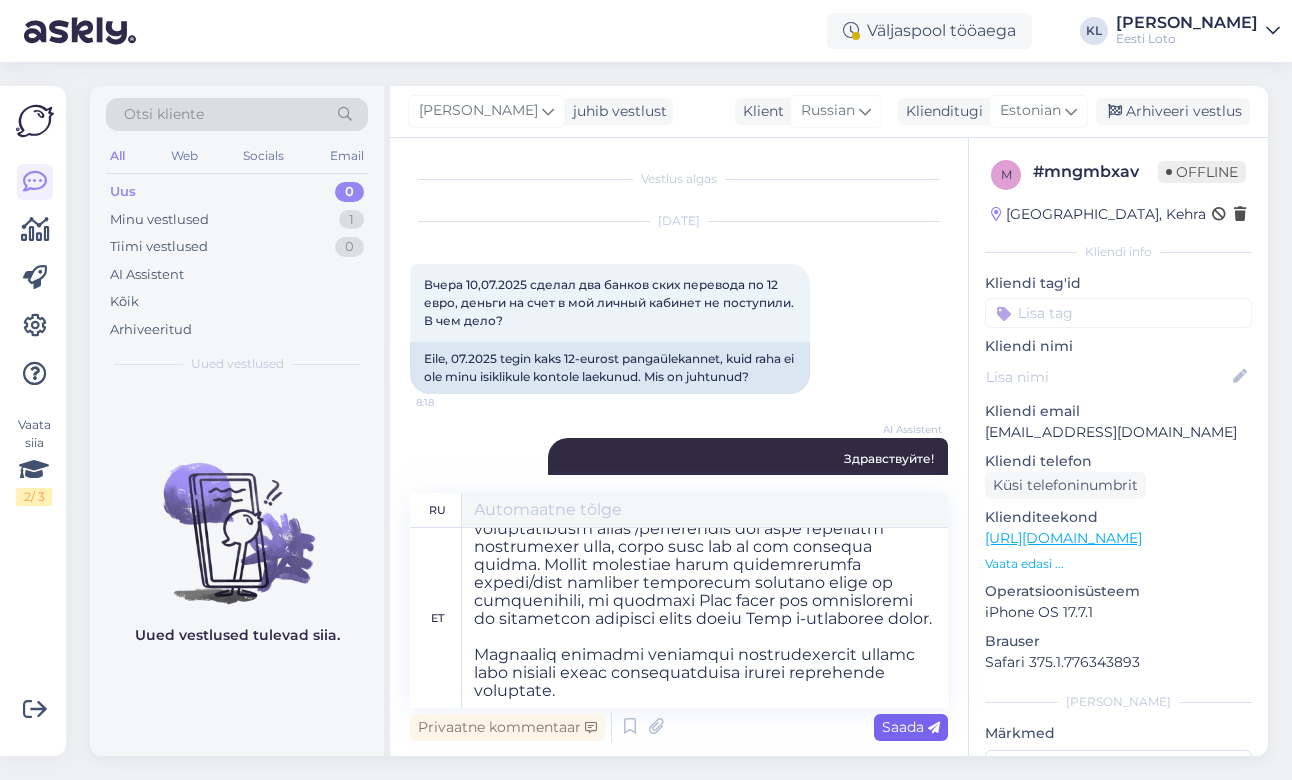 click on "Saada" at bounding box center [911, 727] 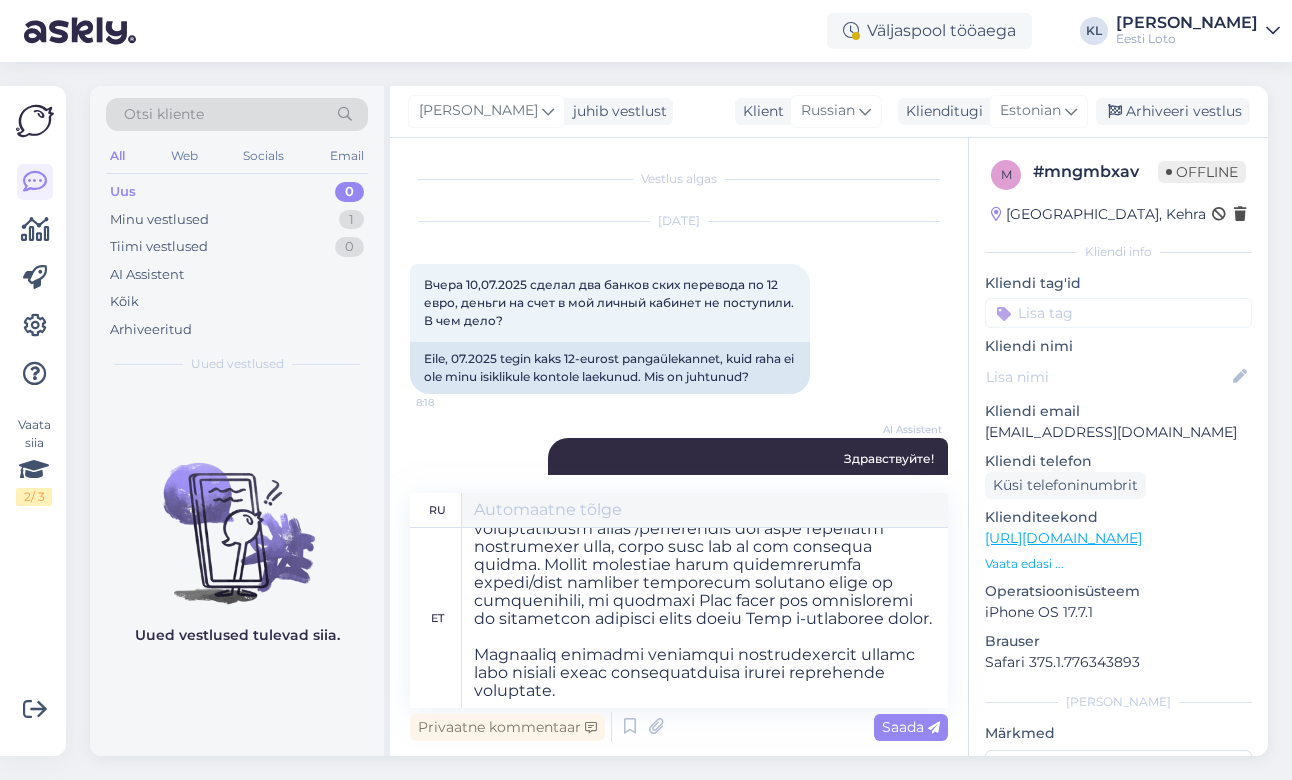 click at bounding box center [1118, 313] 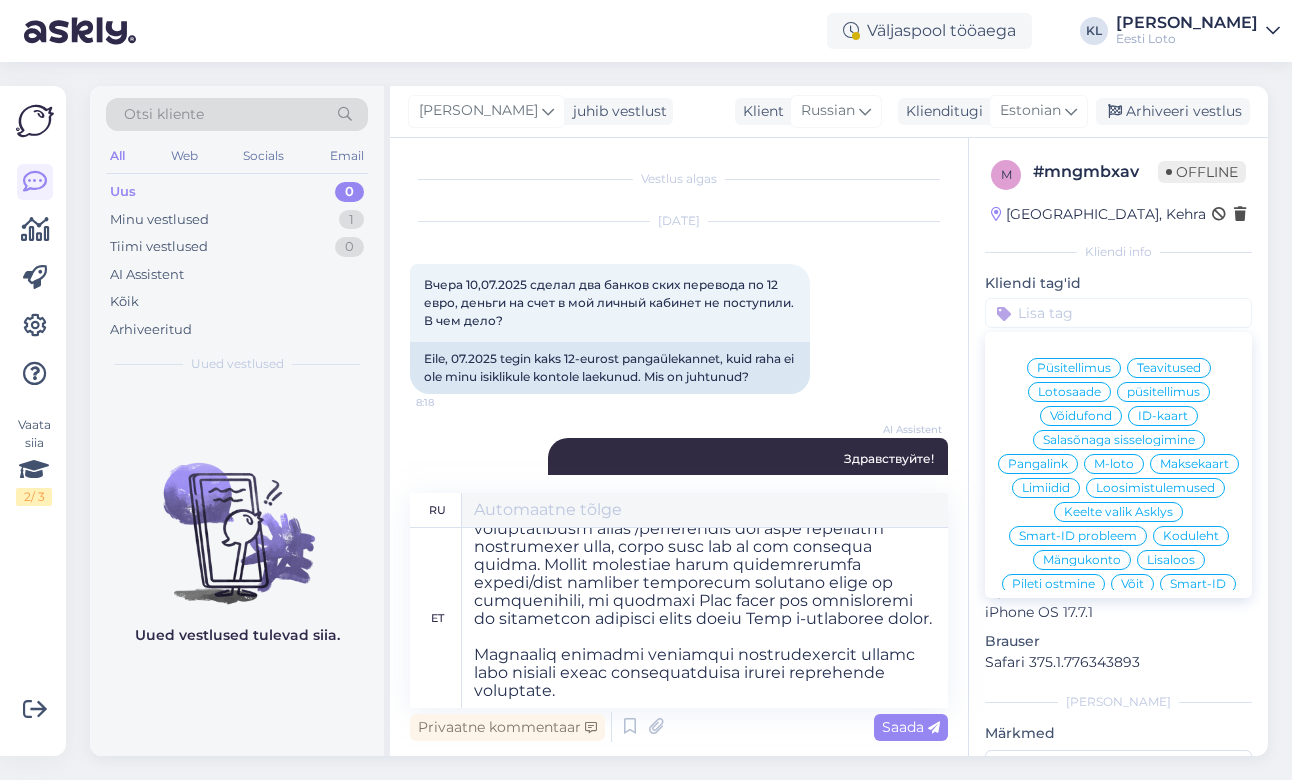 type on "Мы знаем о
проблемах с пополнением счета и покупкой билетов. Мы проверили платеж и зачислили средства на ваш электронный кошелек. Вы можете использовать полученную сумму для покупки новых лотерейных билетов или вывести средства с электронного кошелька на свой банковский счет.  Для бесперебойной покупки билетов рекомендуем сначала пополнить электронный кошелек или иметь на нем небольшой запас
. Таким образом, вы можете быть уверены, что желаемая комбинация будет куплена без проблем до закрытия продаж.  Кроме того, рекомендуем попробовать повторить покупку билета (если билет не появился в разделе «Мои билеты» сразу после покупки), чтобы не пропустить желаемый розыгрыш. Мы всегда проверяем неудачные покупки/дубликаты покупок при первой возможности и возвращаем игрокам деньги, за которые они не получили билеты.  Также рекомендуем после неудачного платежа/покупки как можно скорее связаться со службой поддержки, чтобы мы могли проверить ваш платеж и, при возможности
немедленно зачислить его на ваш электронный ко..." 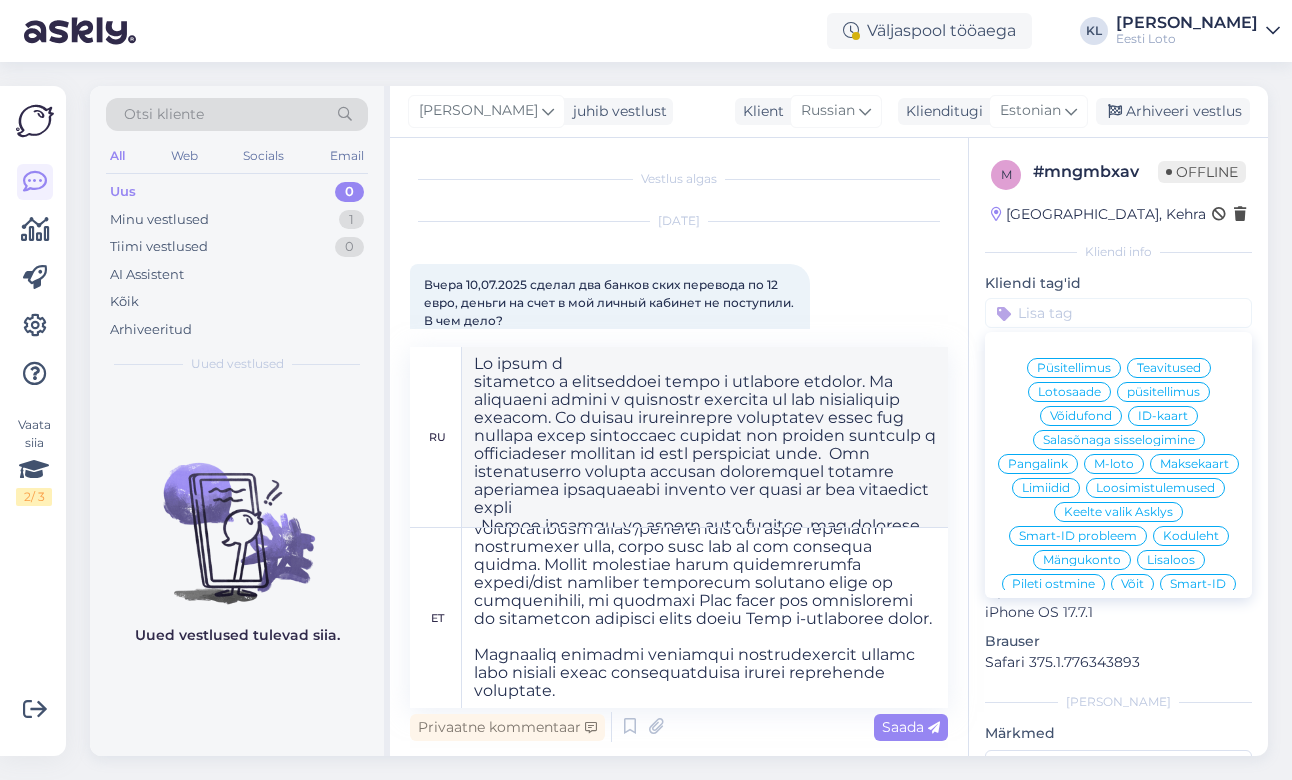 click on "E-rahakott" at bounding box center [1118, 752] 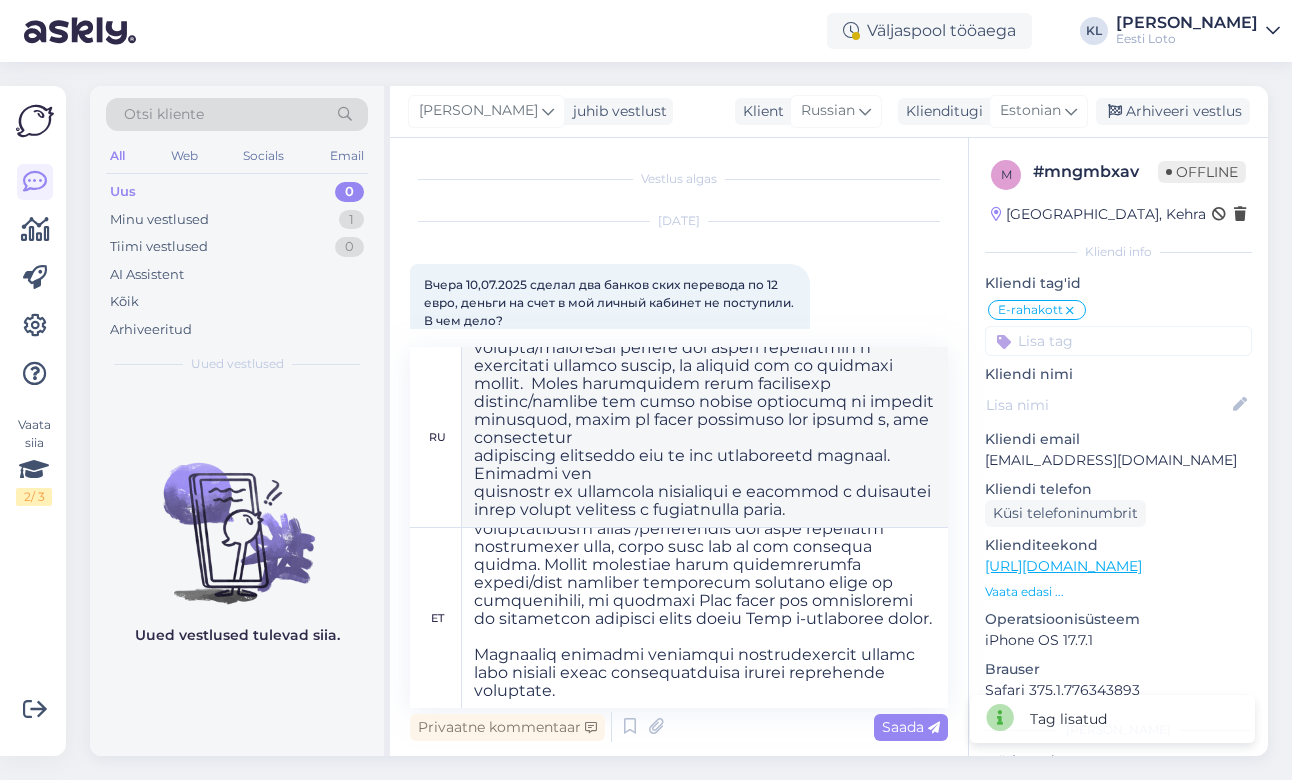 scroll, scrollTop: 340, scrollLeft: 0, axis: vertical 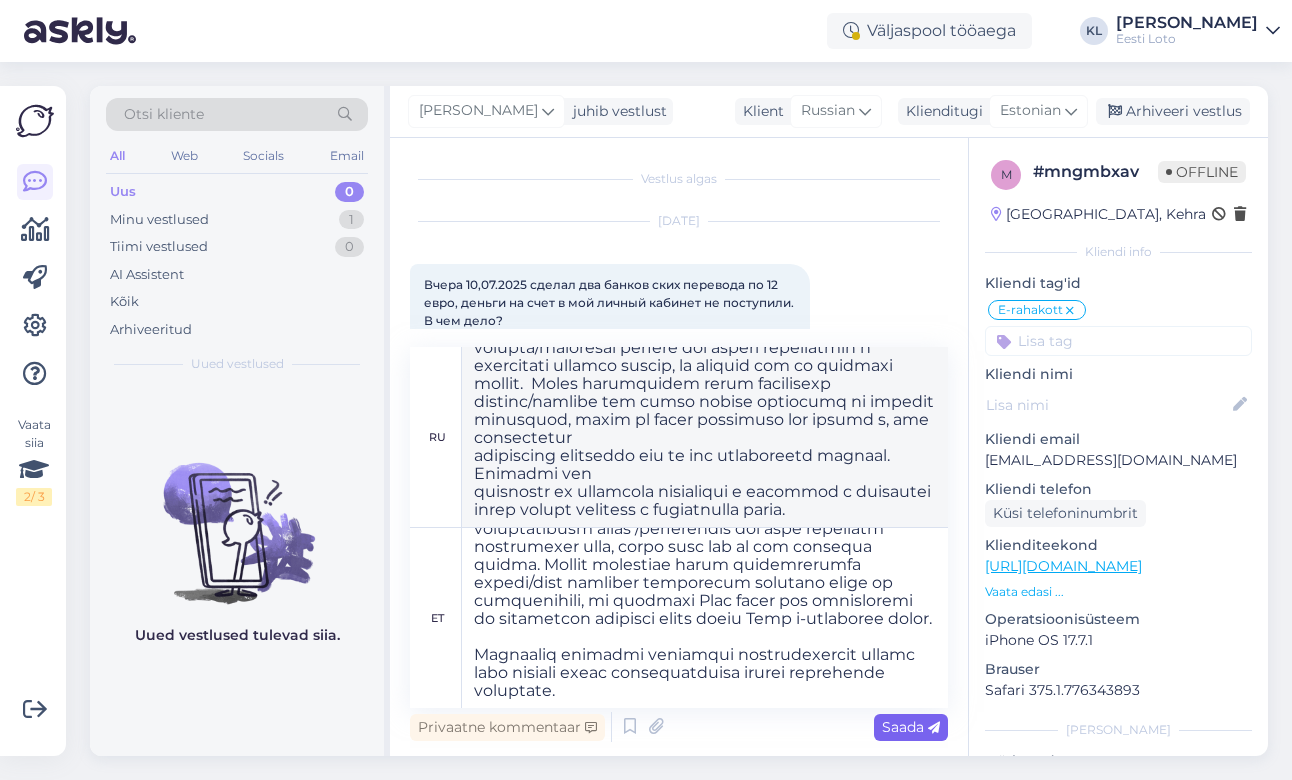click on "Saada" at bounding box center [911, 727] 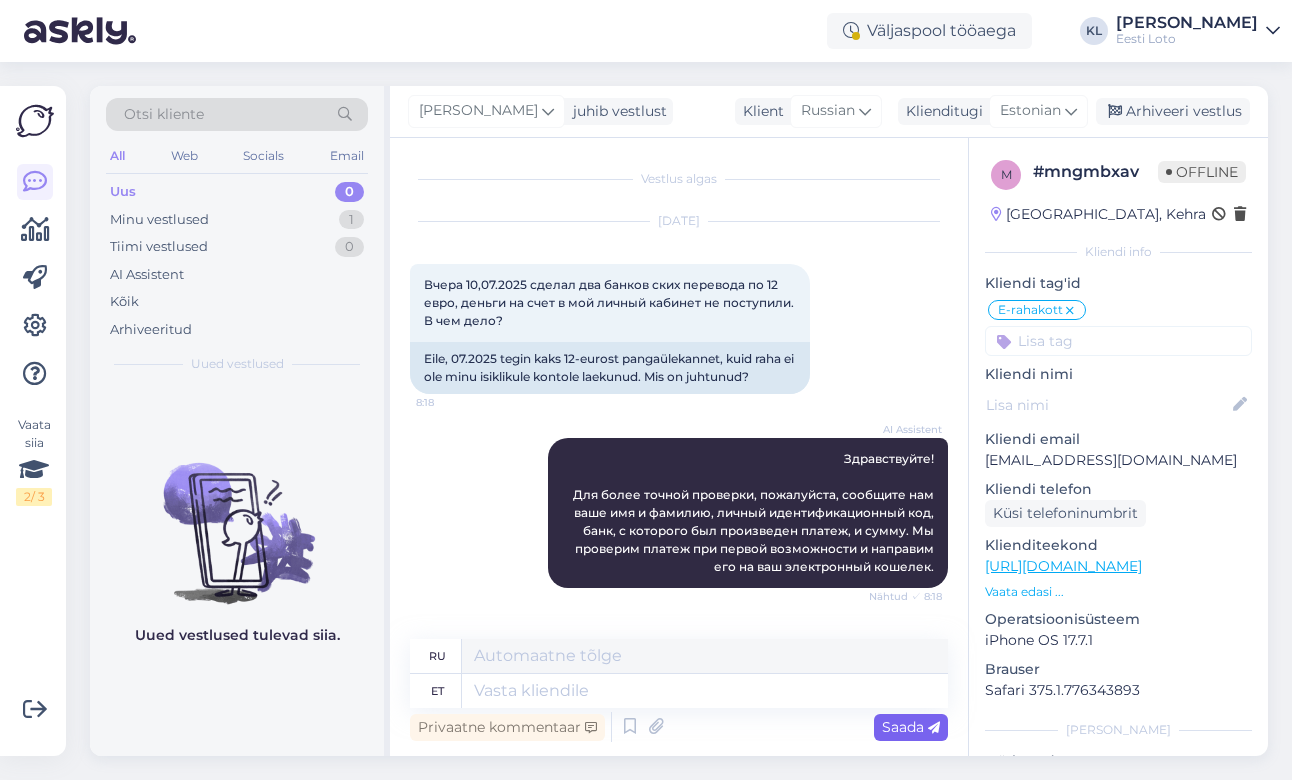 scroll, scrollTop: 1111, scrollLeft: 0, axis: vertical 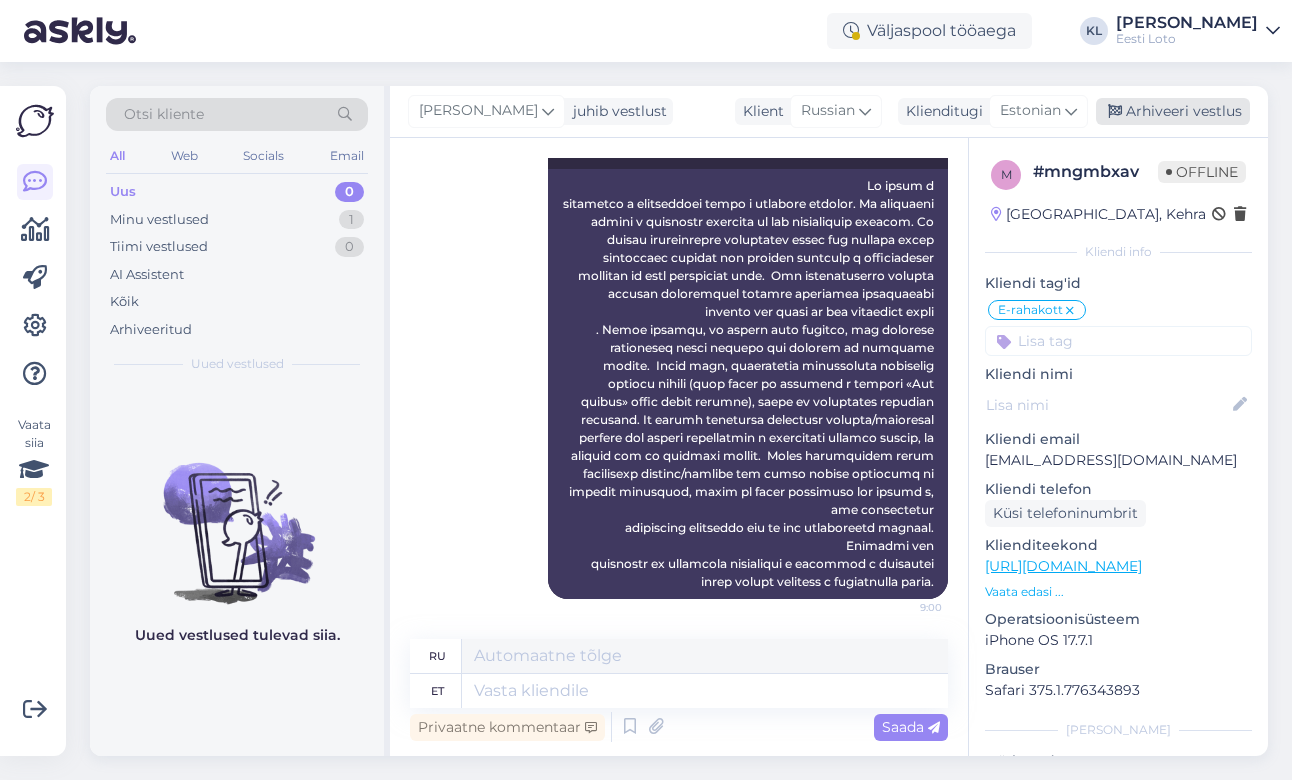 click on "Arhiveeri vestlus" at bounding box center [1173, 111] 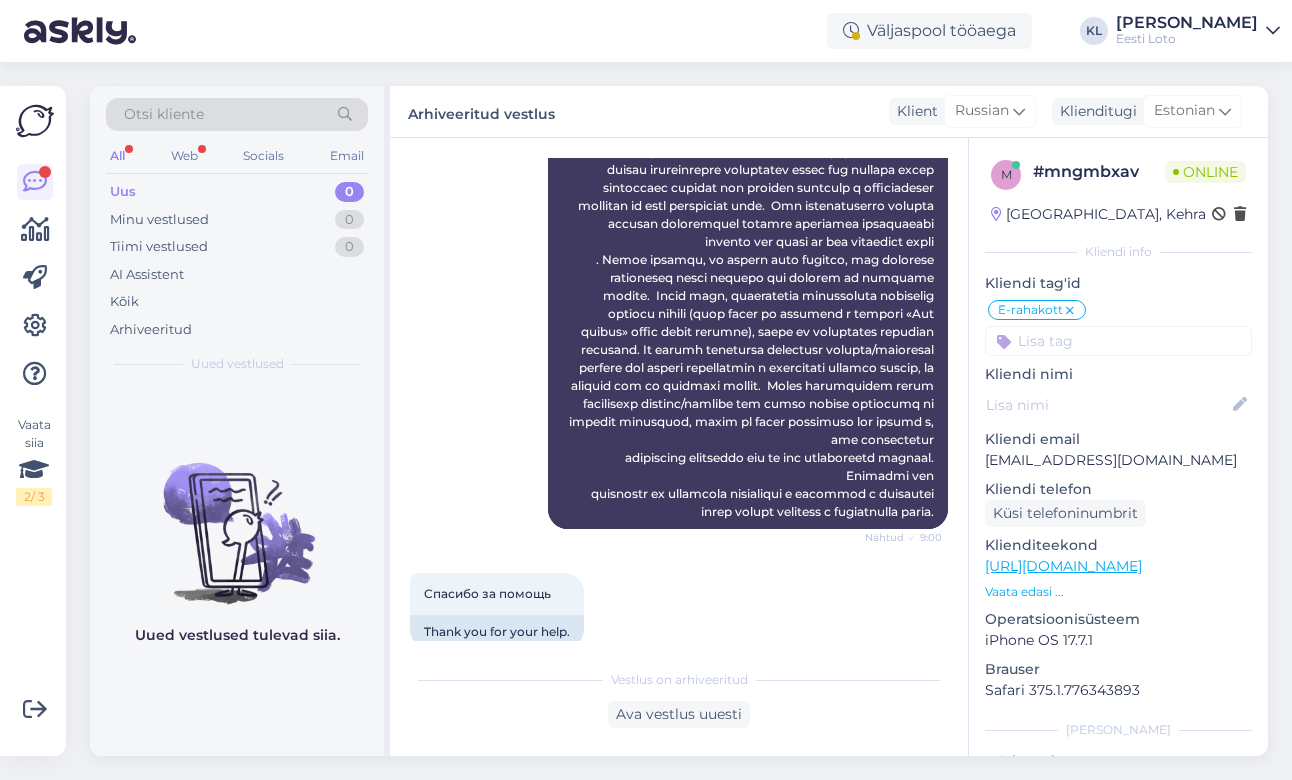 scroll, scrollTop: 1315, scrollLeft: 0, axis: vertical 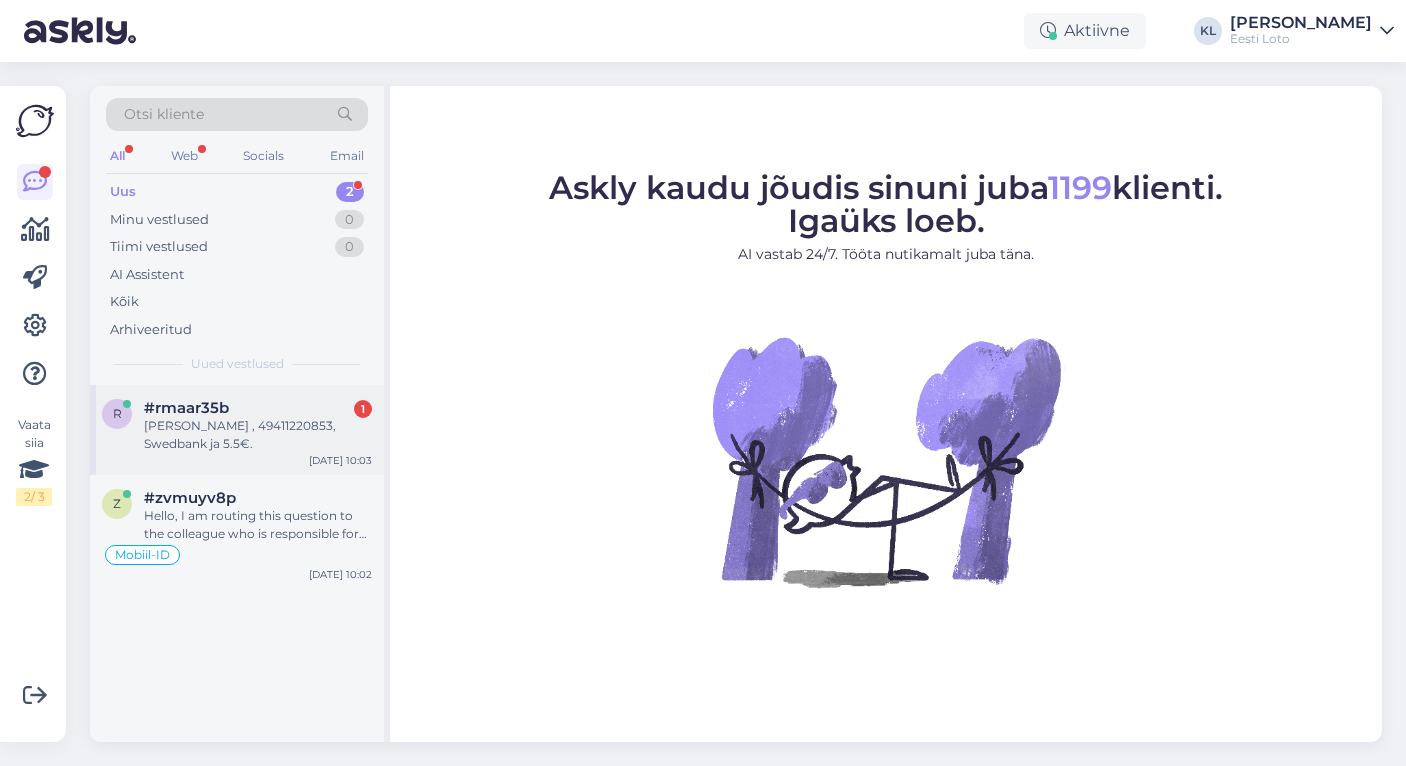 click on "[PERSON_NAME] , 49411220853, Swedbank ja 5.5€." at bounding box center [258, 435] 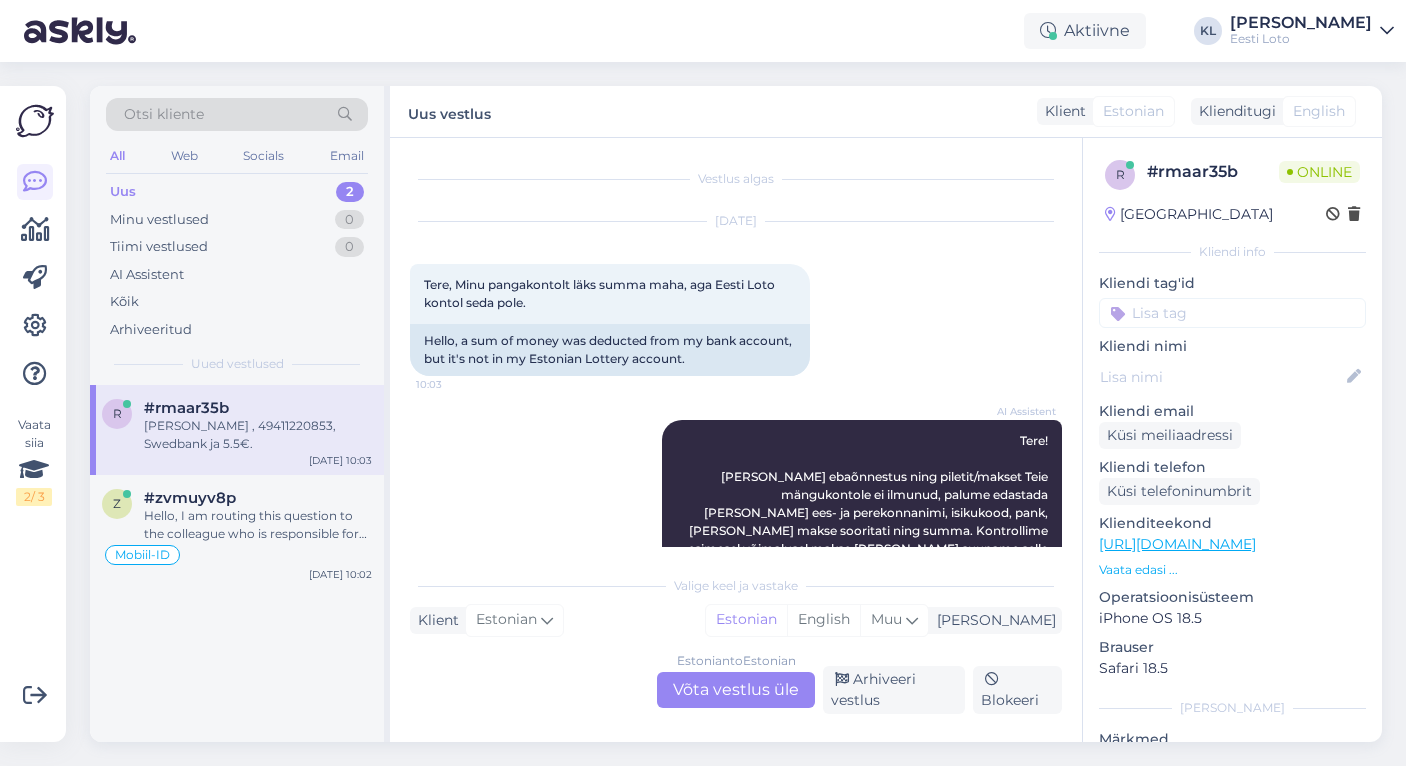 scroll, scrollTop: 219, scrollLeft: 0, axis: vertical 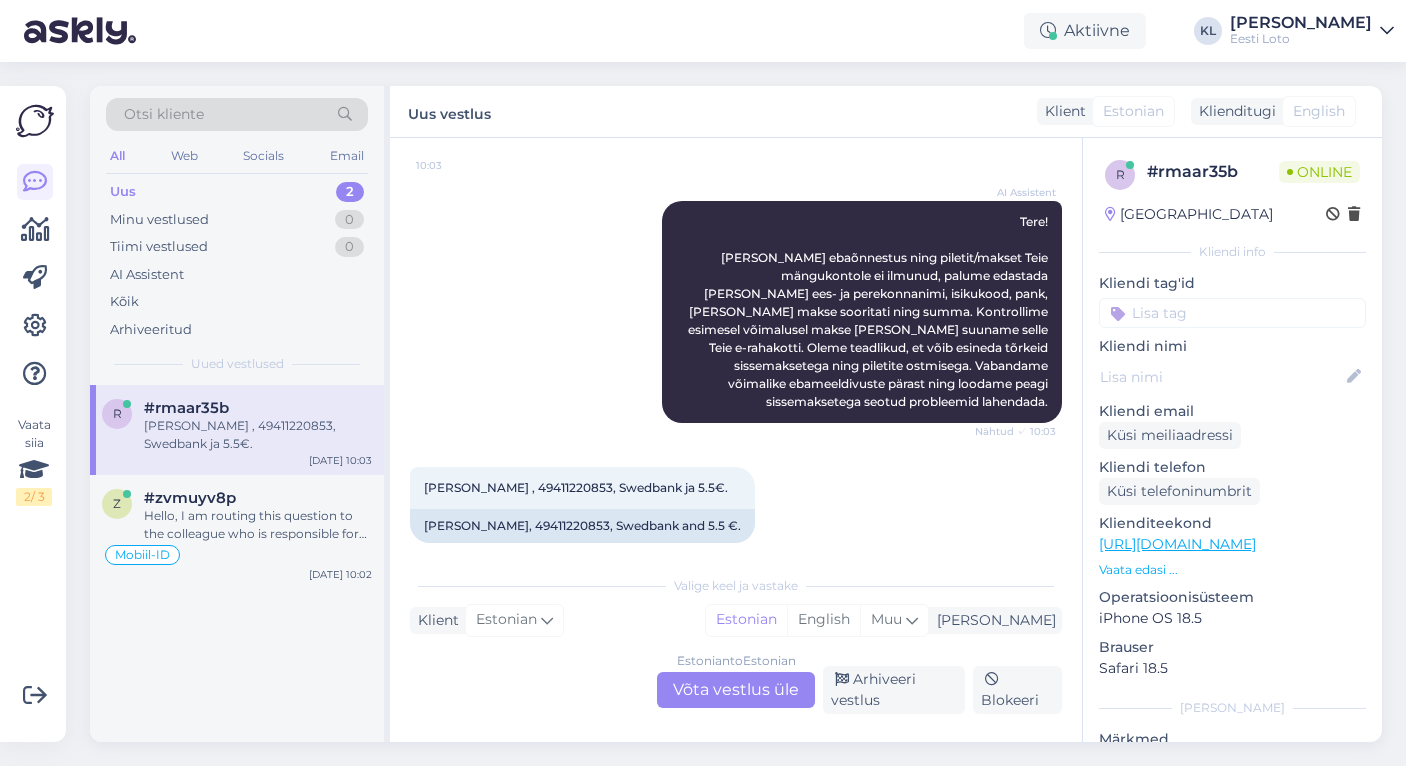 click on "Estonian  to  Estonian Võta vestlus üle" at bounding box center (736, 690) 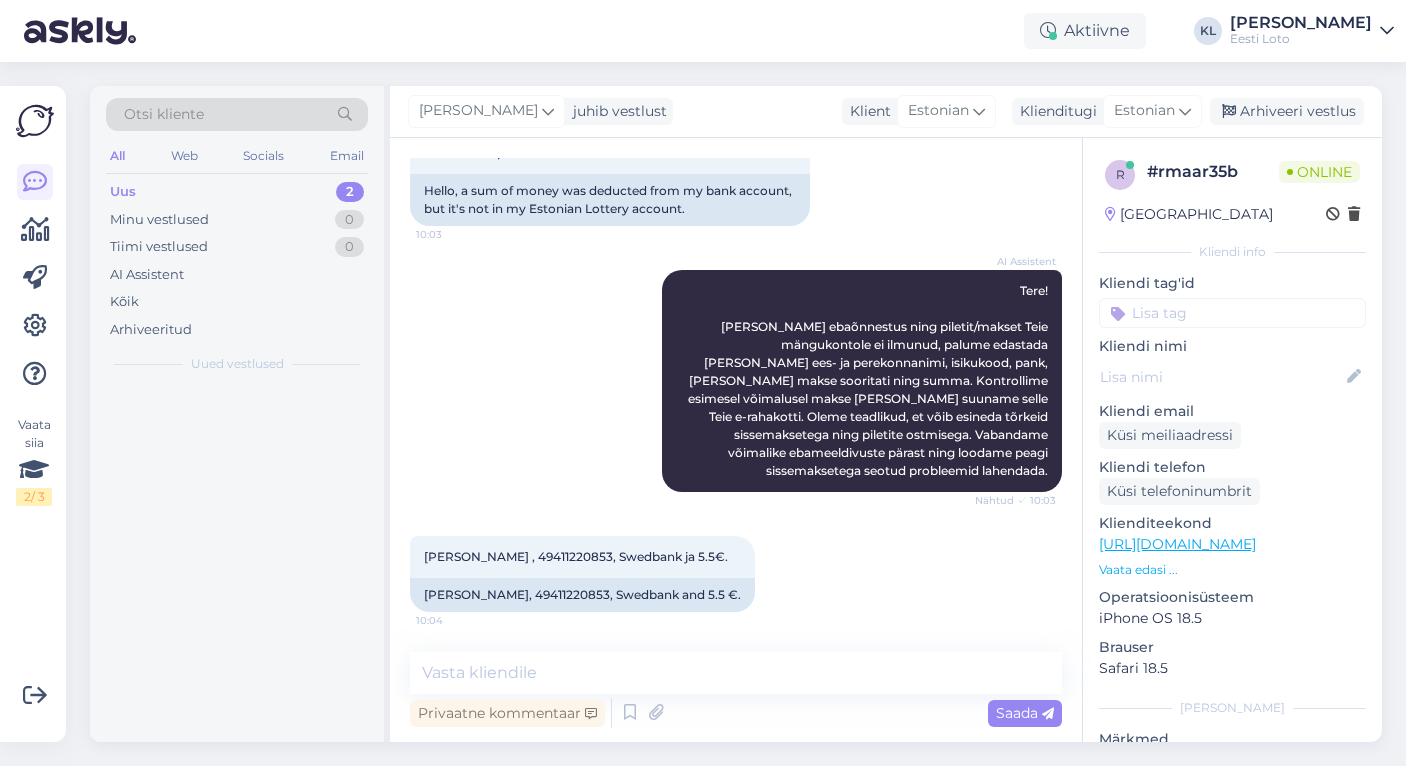 scroll, scrollTop: 132, scrollLeft: 0, axis: vertical 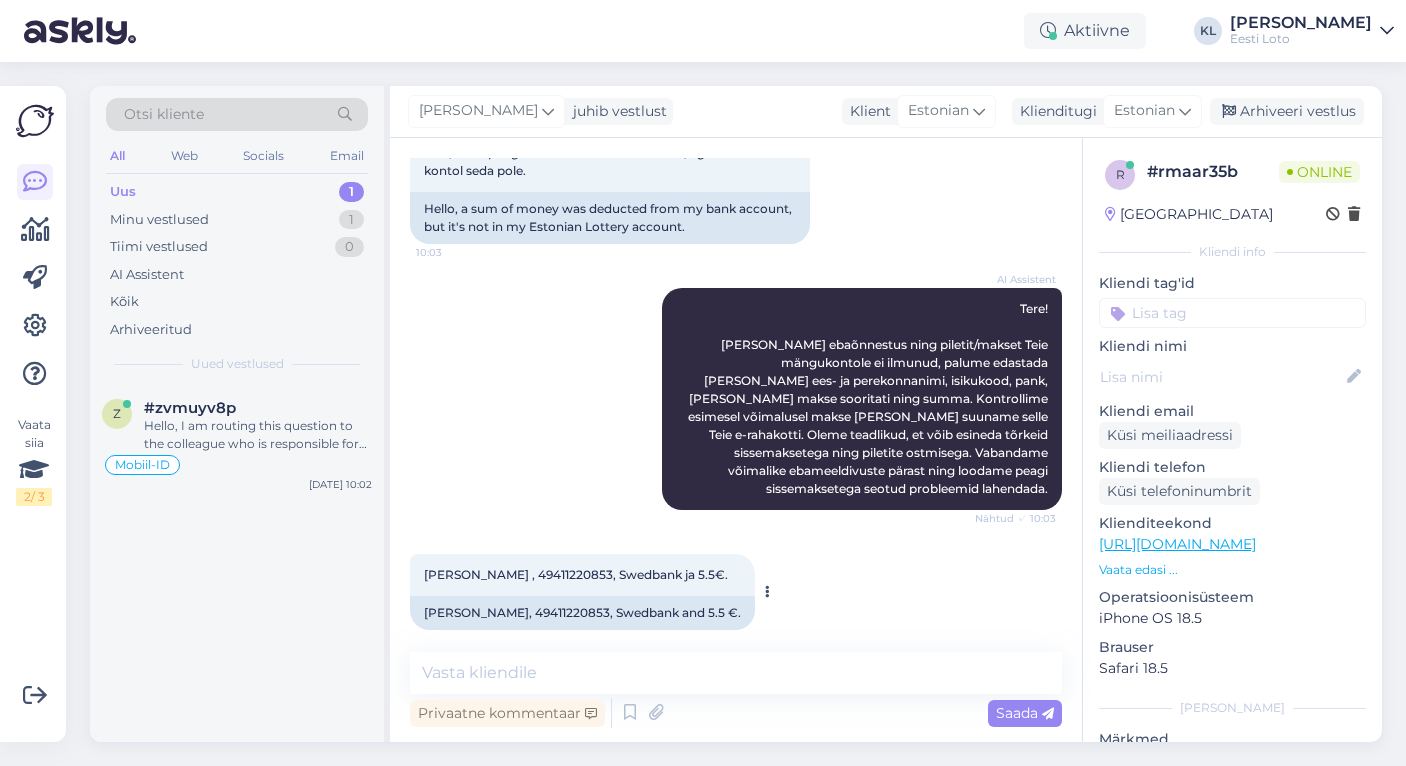 click on "[PERSON_NAME] , 49411220853, Swedbank ja 5.5€." at bounding box center (576, 574) 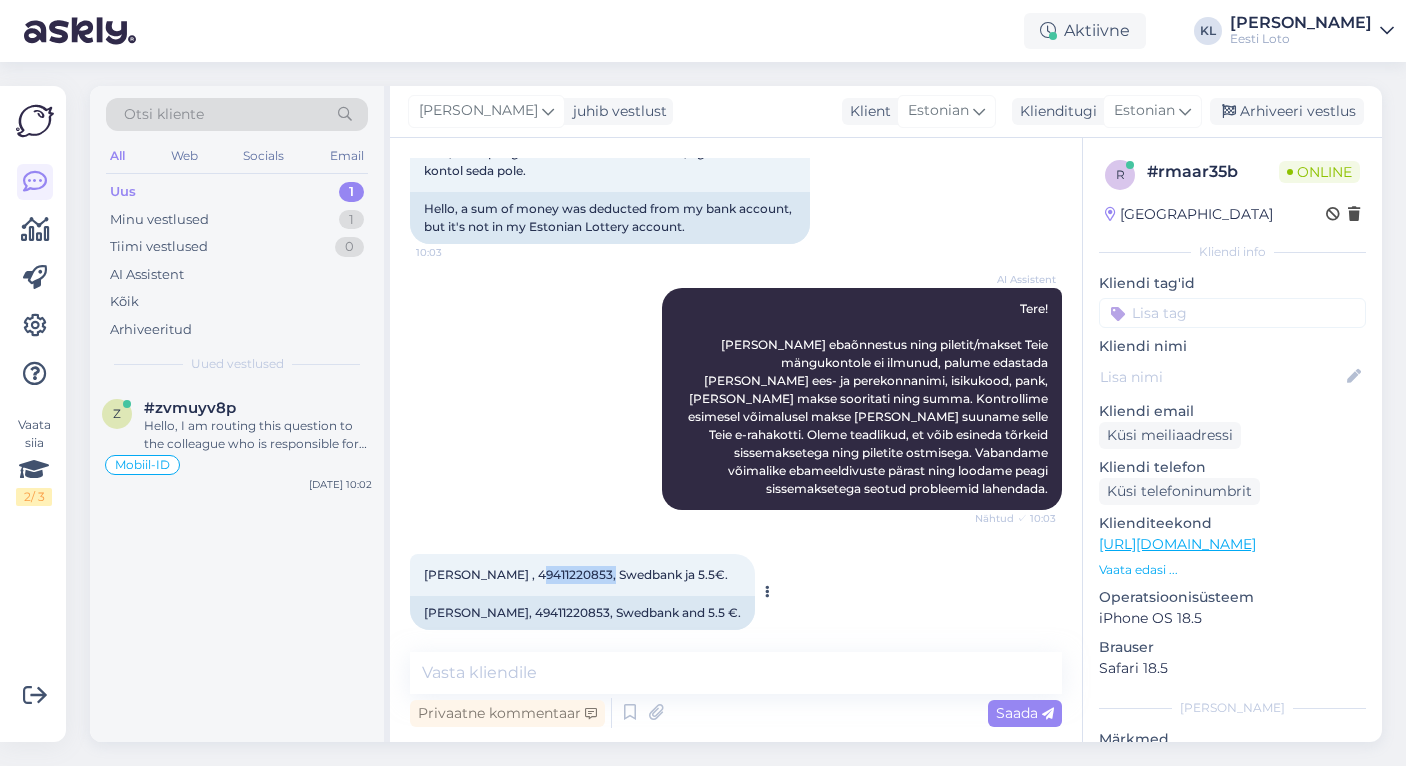 click on "[PERSON_NAME] , 49411220853, Swedbank ja 5.5€." at bounding box center (576, 574) 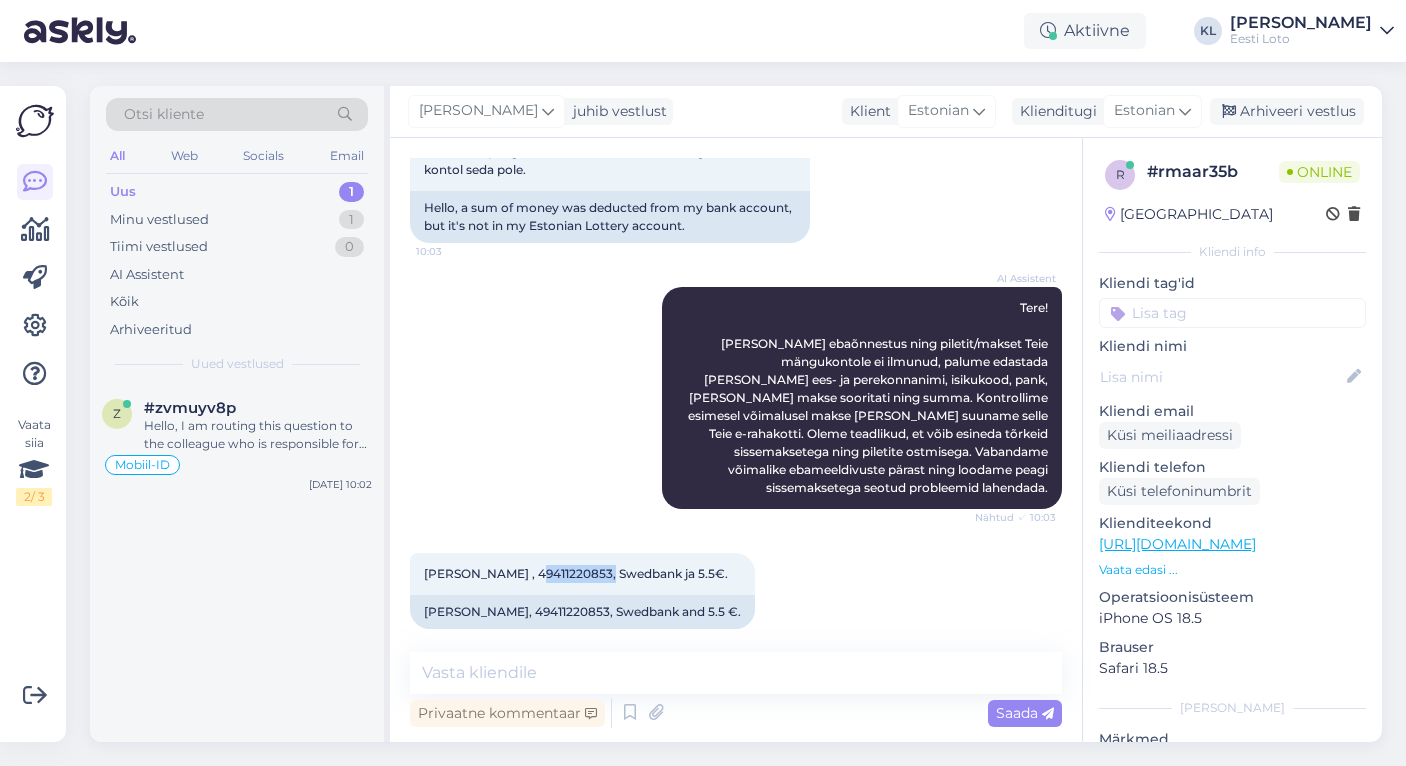 scroll, scrollTop: 132, scrollLeft: 0, axis: vertical 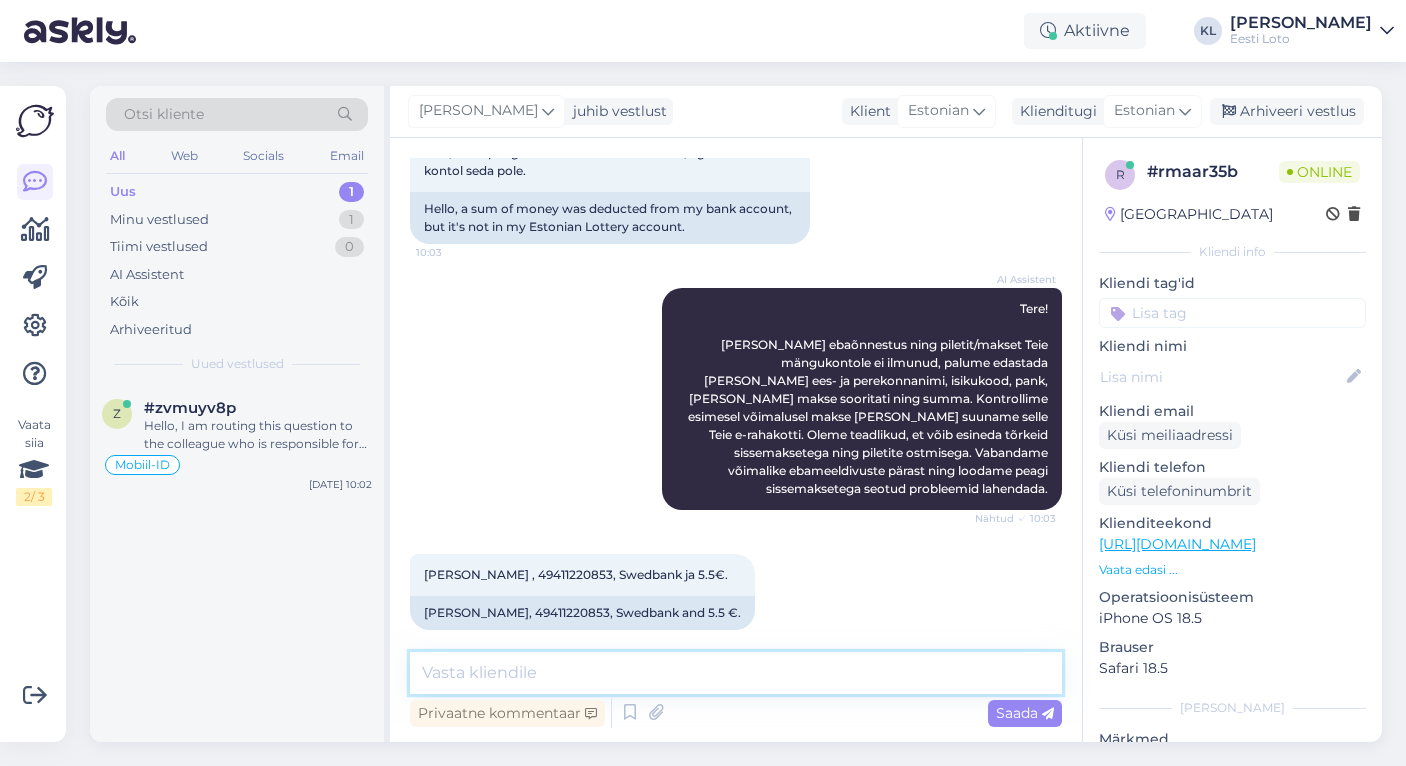 click at bounding box center (736, 673) 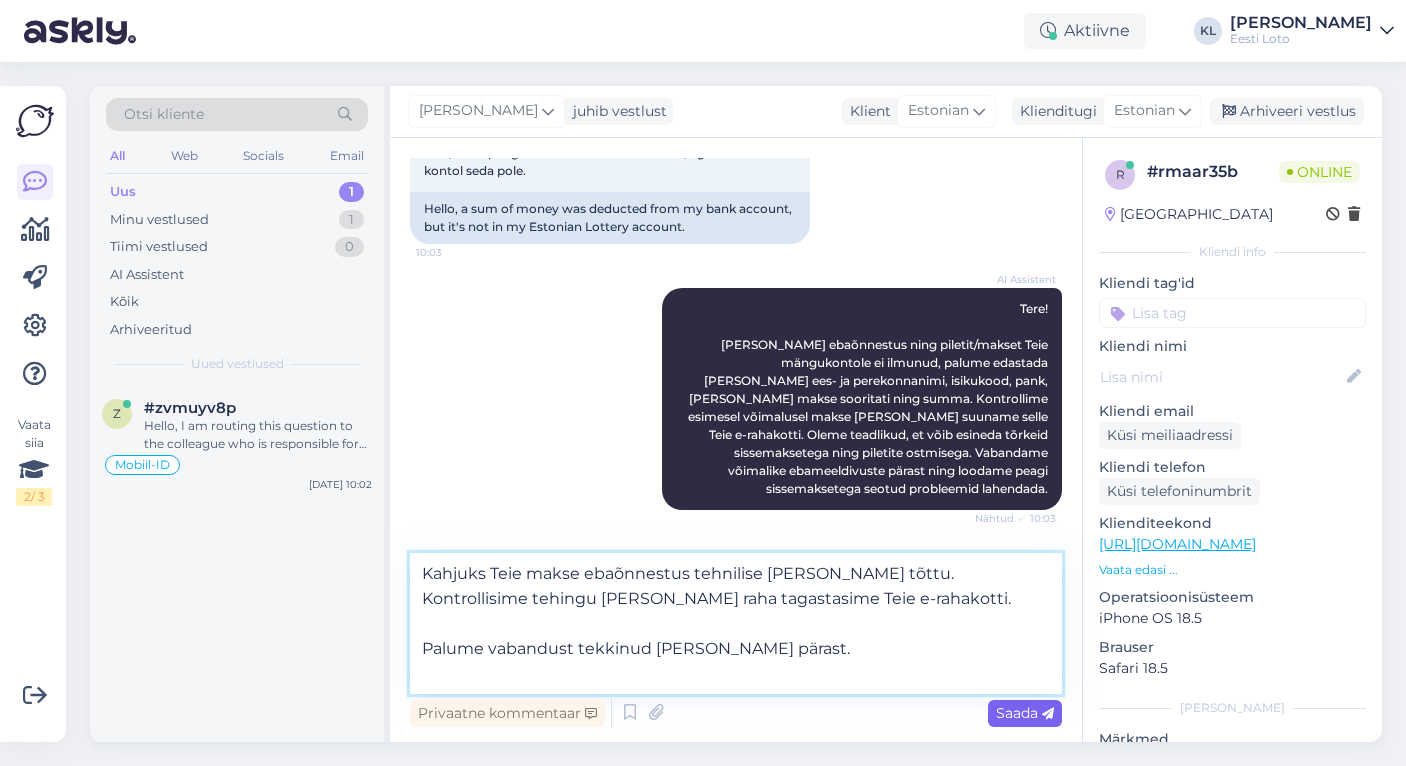 type on "Kahjuks Teie makse ebaõnnestus tehnilise [PERSON_NAME] tõttu. Kontrollisime tehingu [PERSON_NAME] raha tagastasime Teie e-rahakotti.
Palume vabandust tekkinud [PERSON_NAME] pärast." 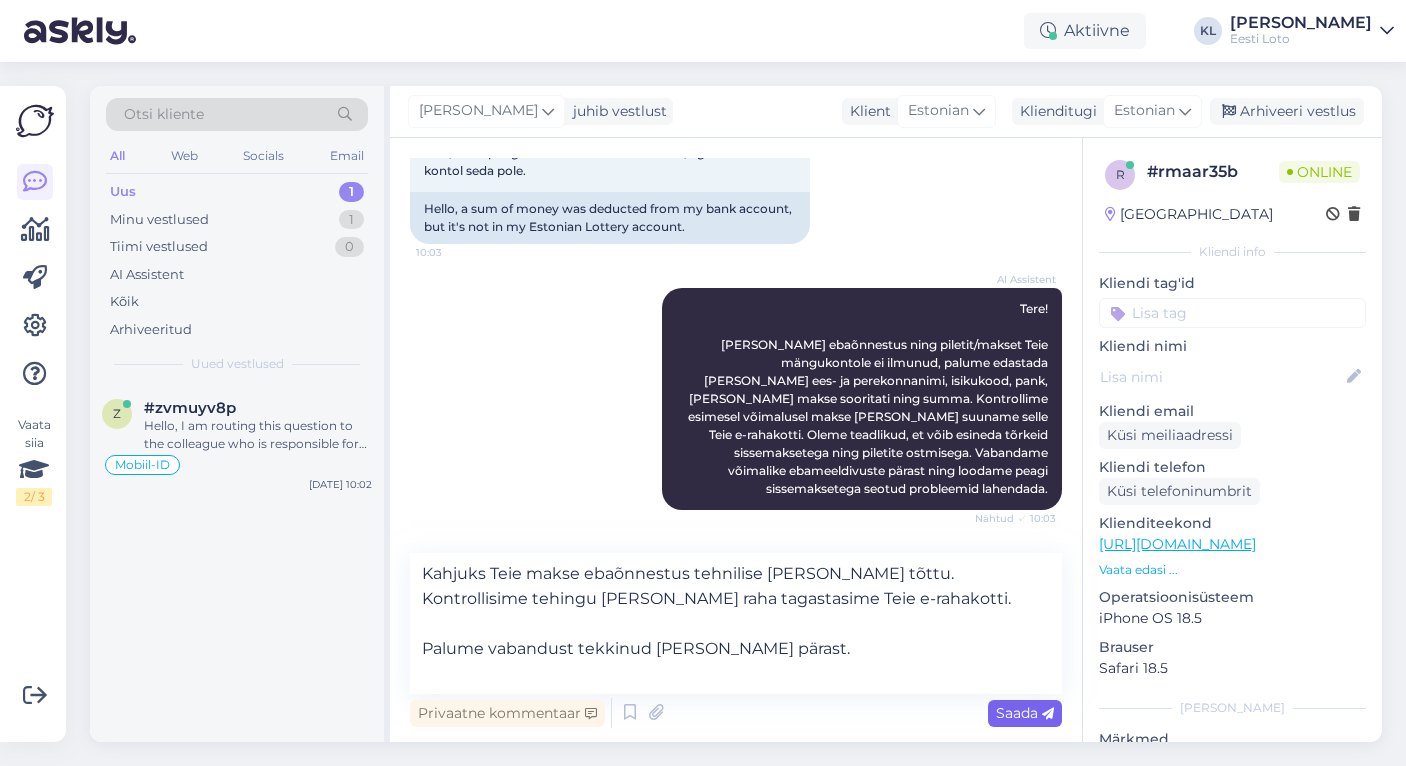 click on "Saada" at bounding box center (1025, 713) 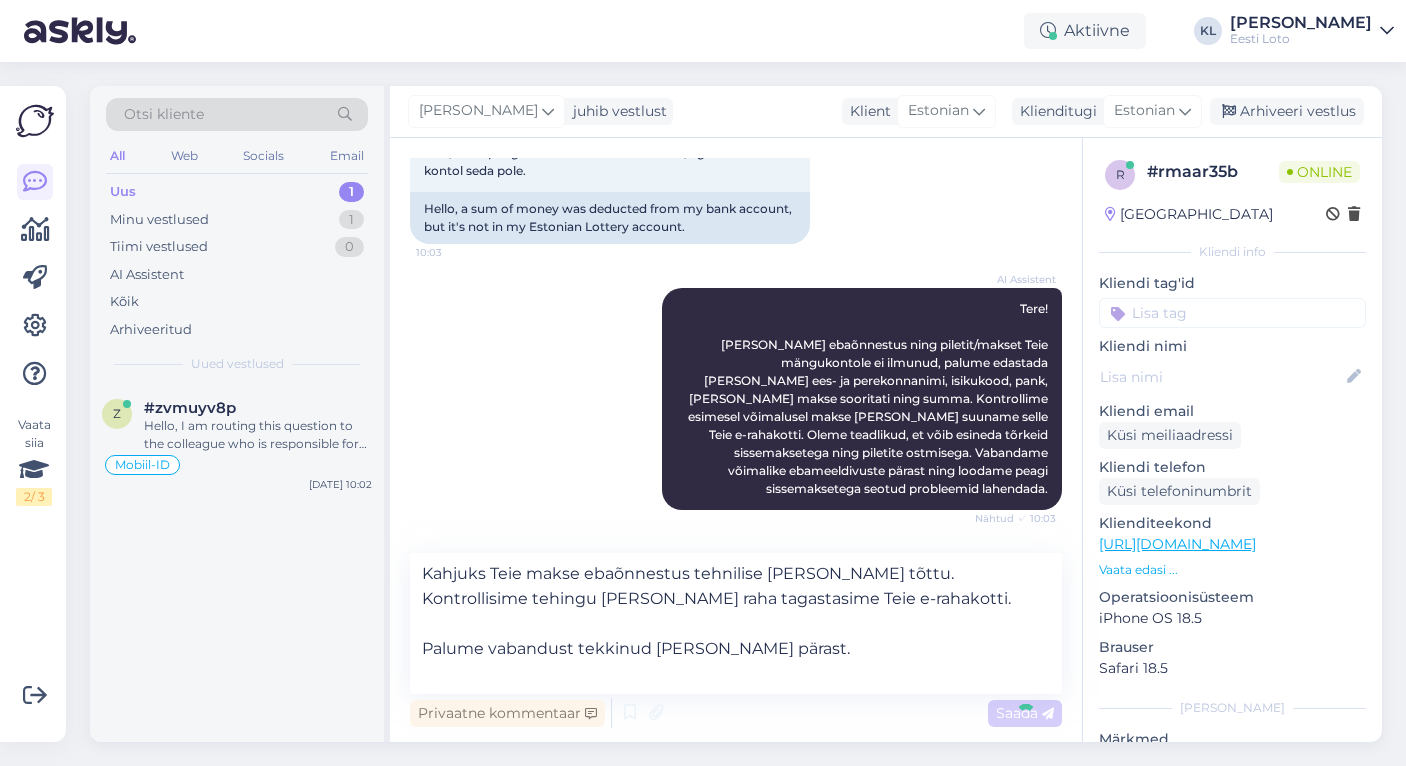 type 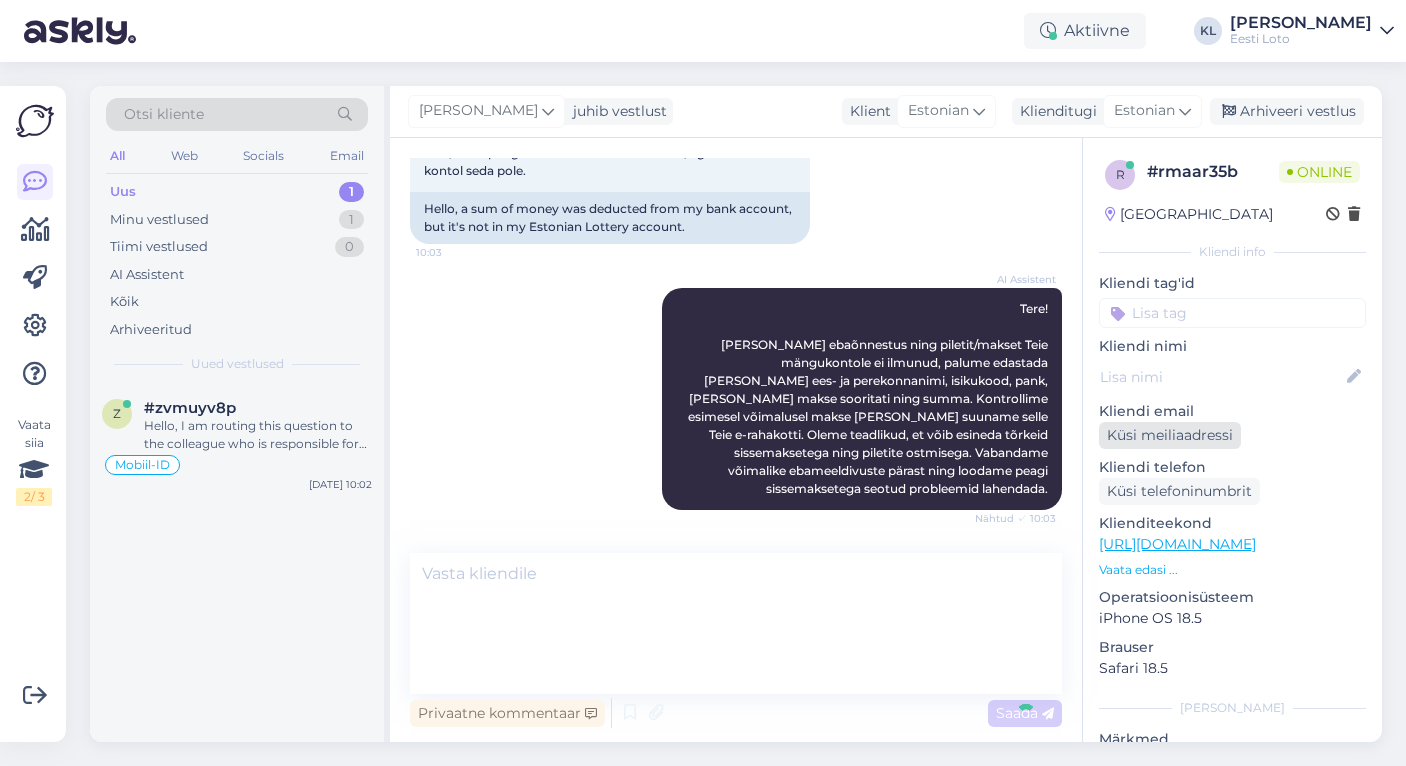 scroll, scrollTop: 290, scrollLeft: 0, axis: vertical 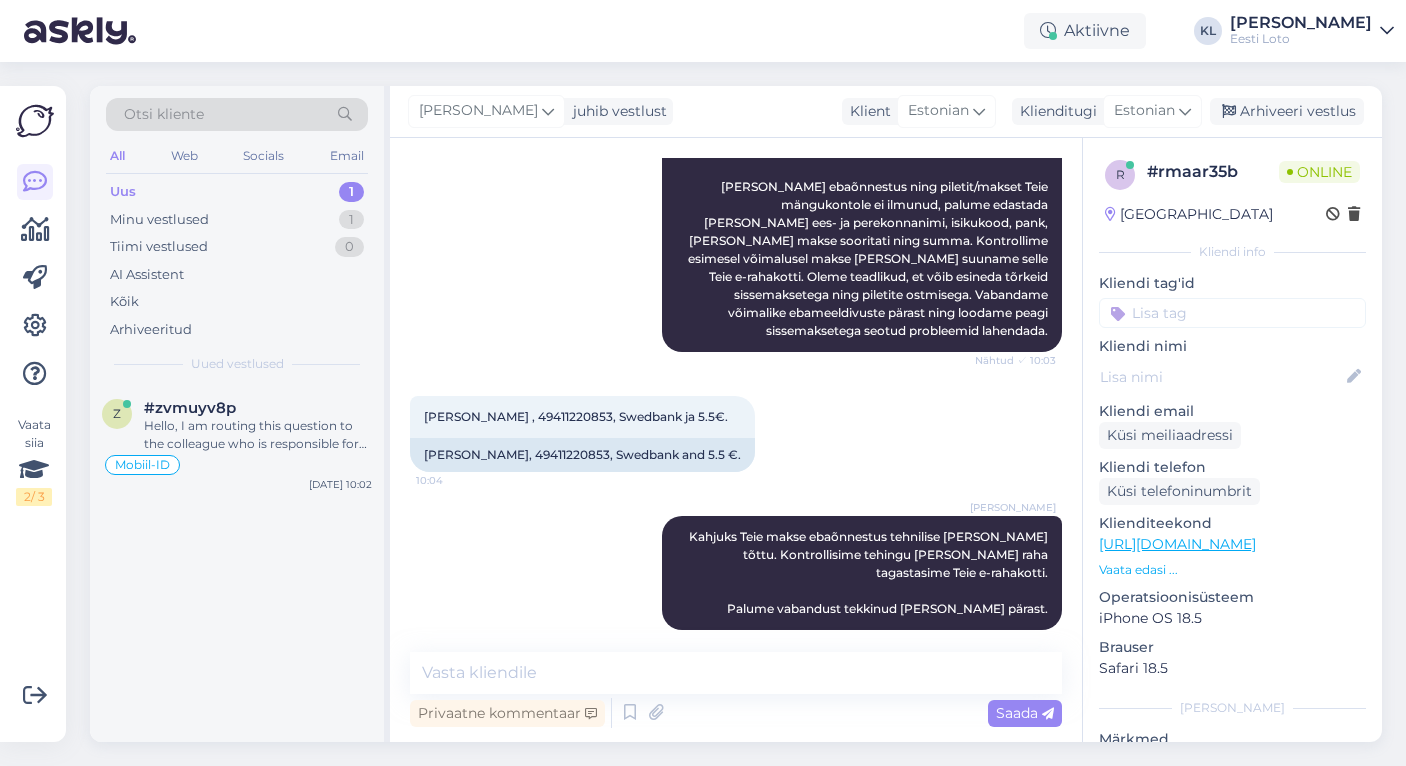 click at bounding box center (1232, 313) 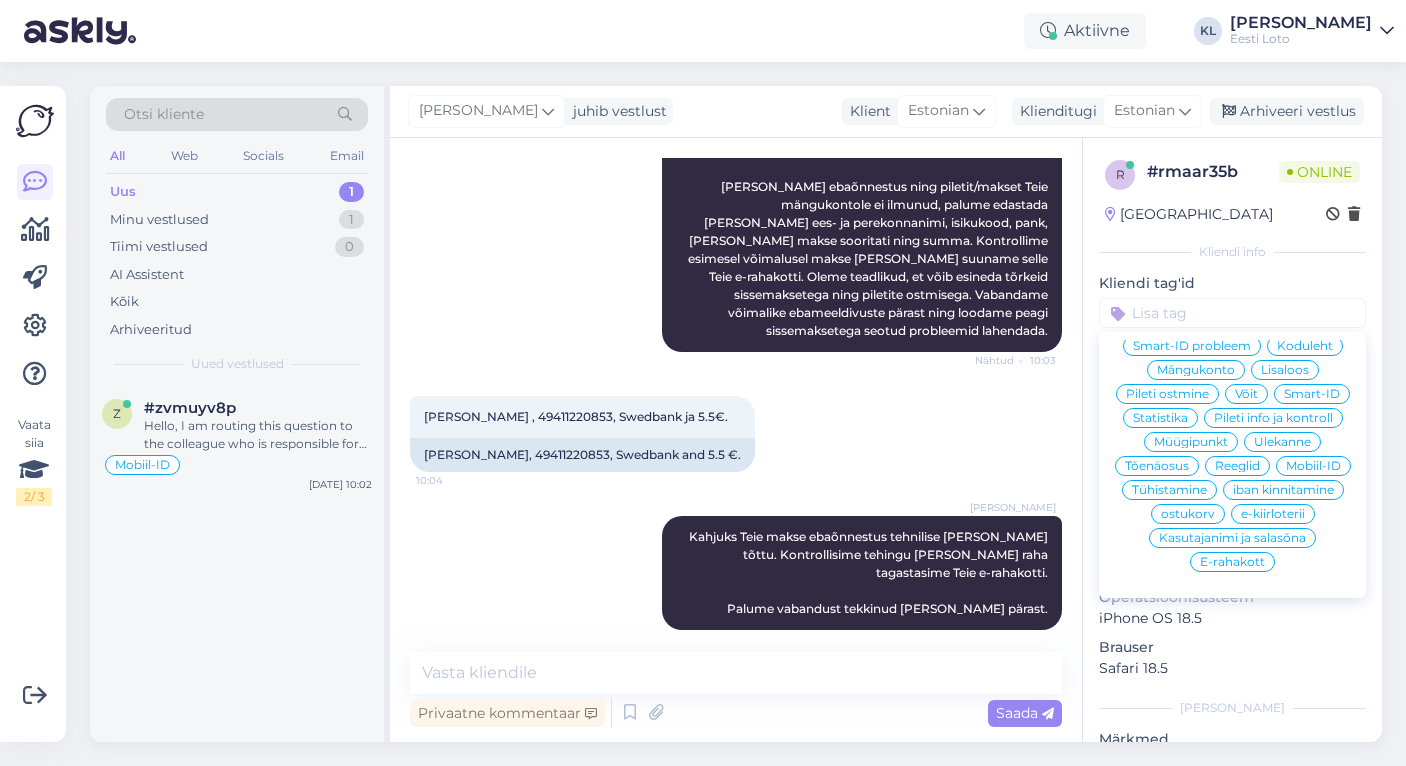 scroll, scrollTop: 190, scrollLeft: 0, axis: vertical 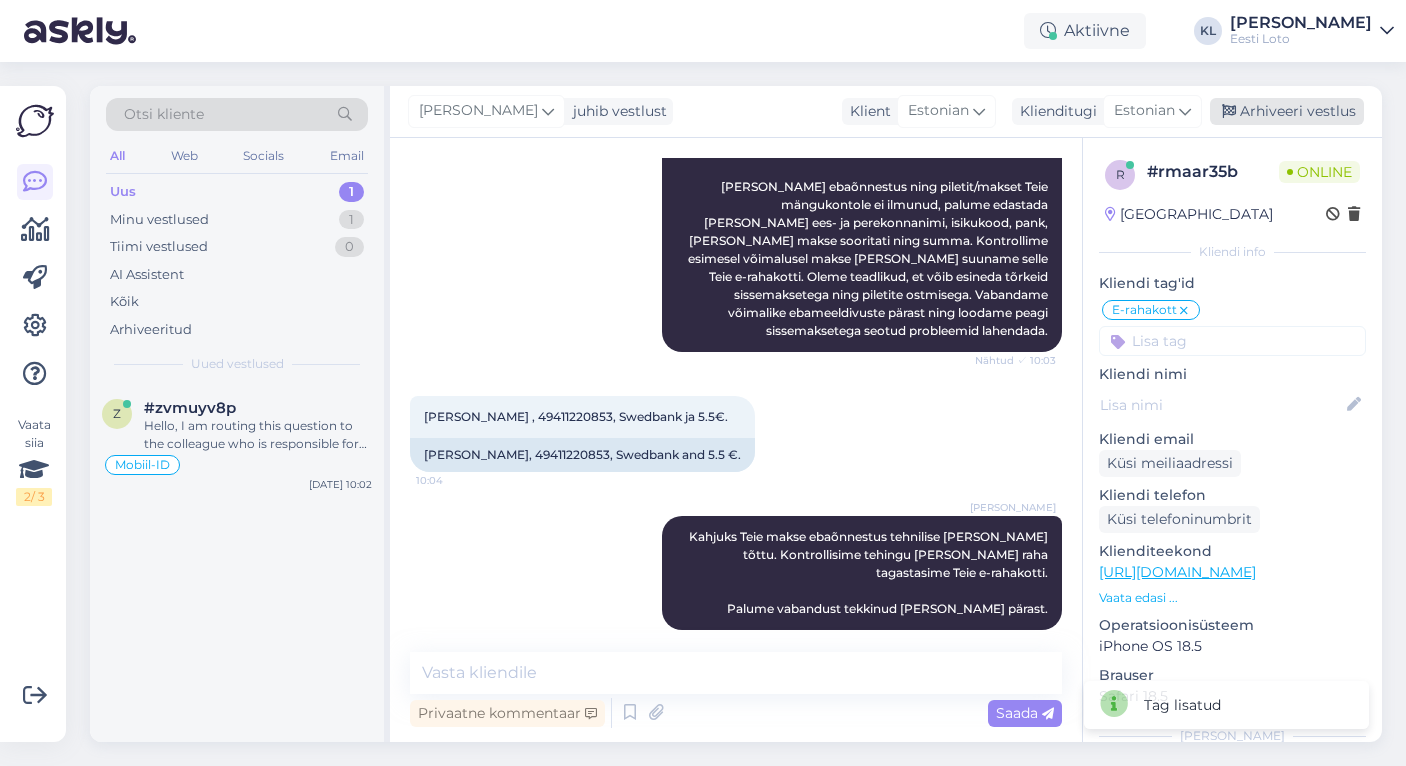 click on "Arhiveeri vestlus" at bounding box center [1287, 111] 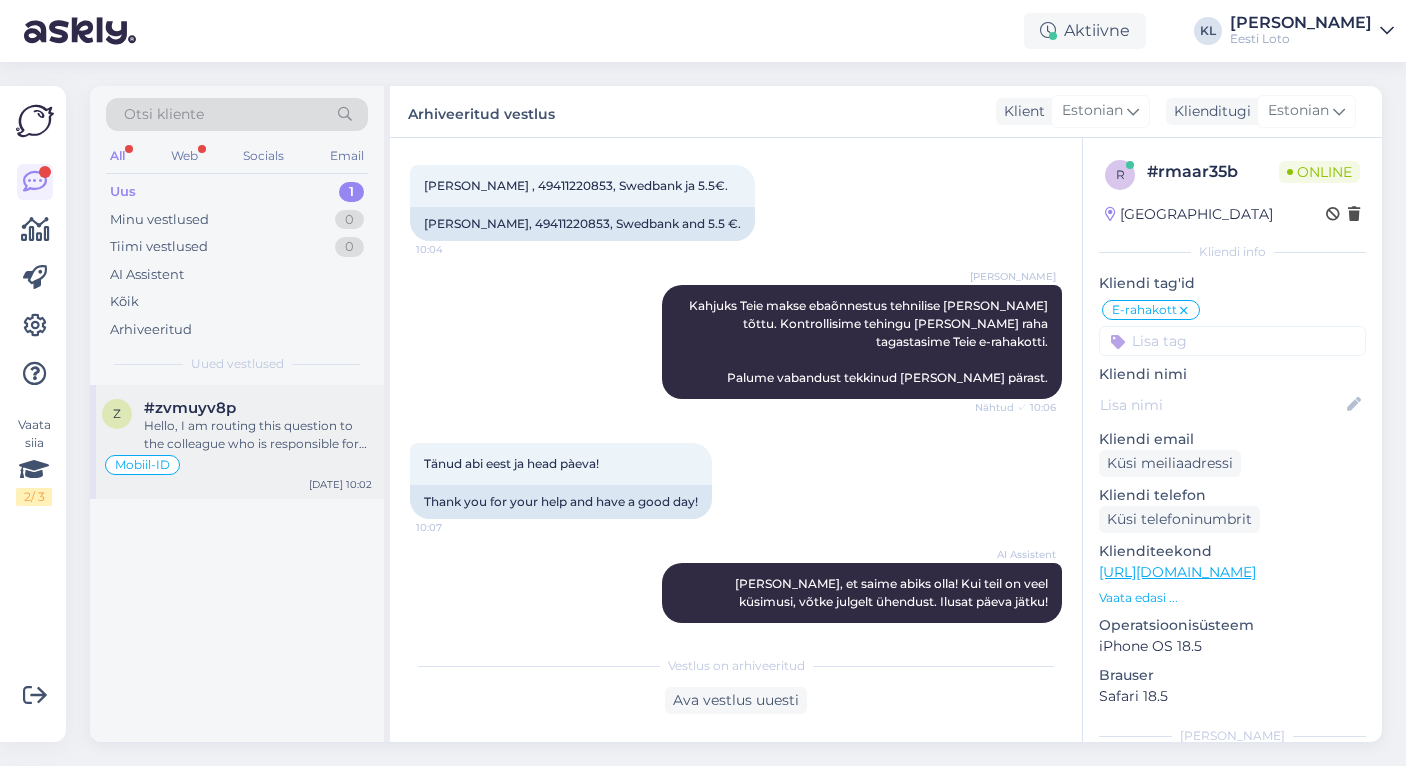 click on "Hello, I am routing this question to the colleague who is responsible for this topic. The reply might take a bit. But it’ll be saved here for you to read later." at bounding box center [258, 435] 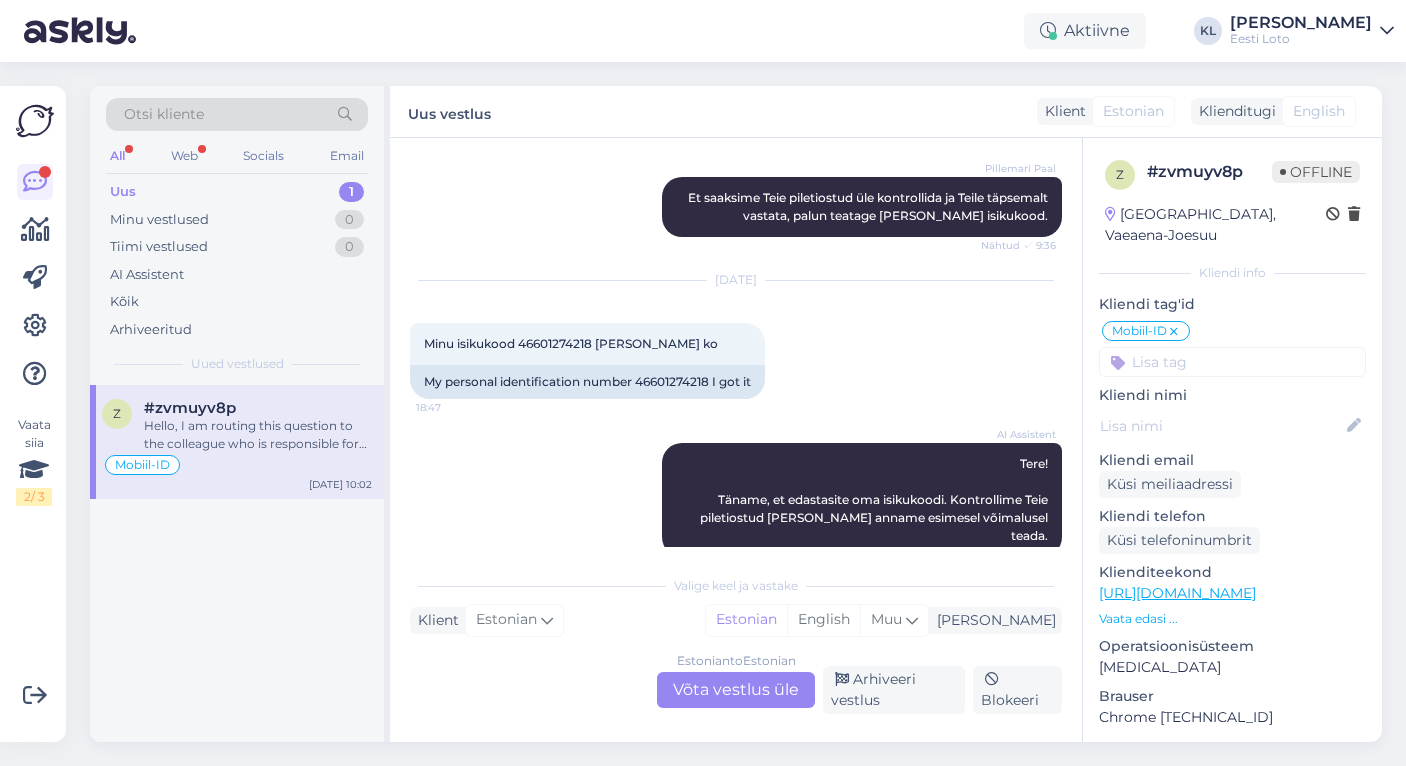 scroll, scrollTop: 1020, scrollLeft: 0, axis: vertical 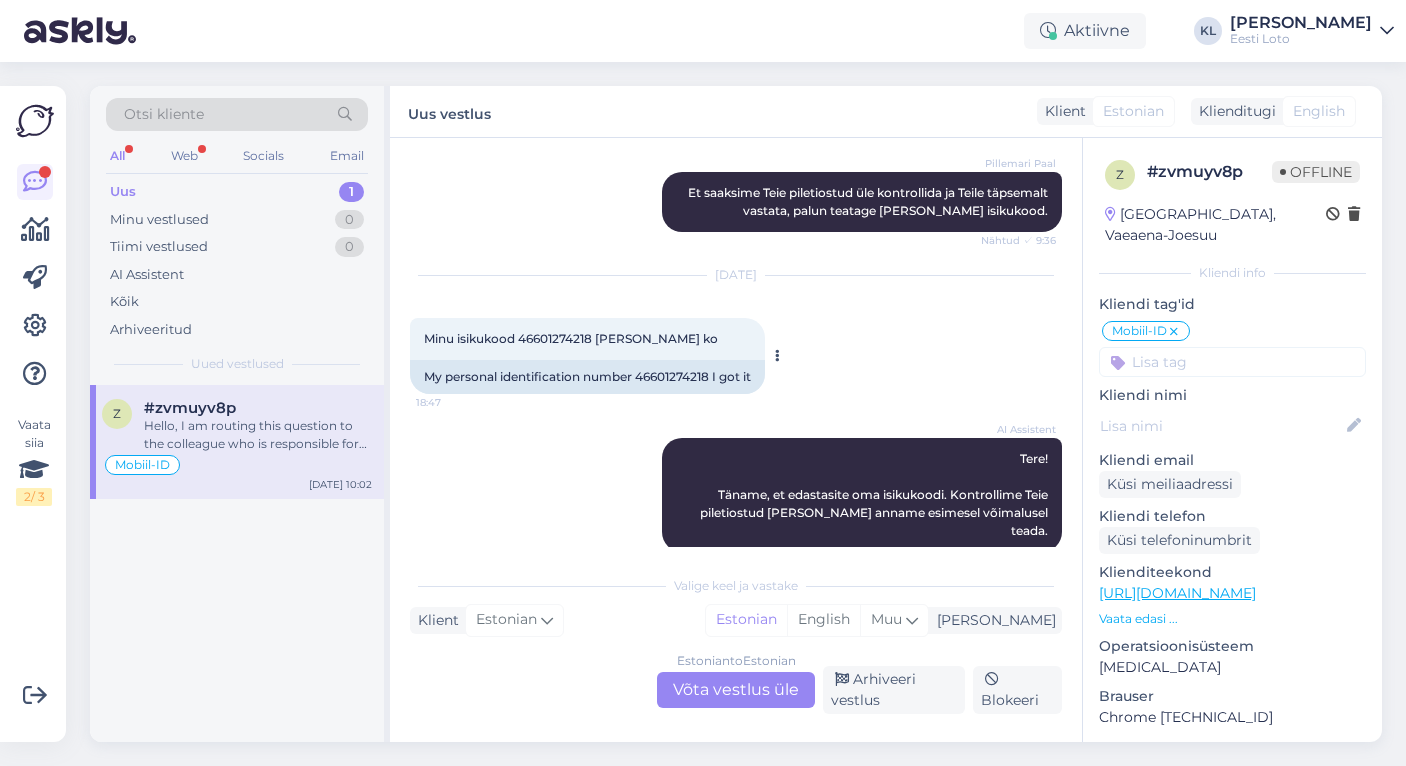 click on "Minu isikukood 46601274218 [PERSON_NAME] ko" at bounding box center [571, 338] 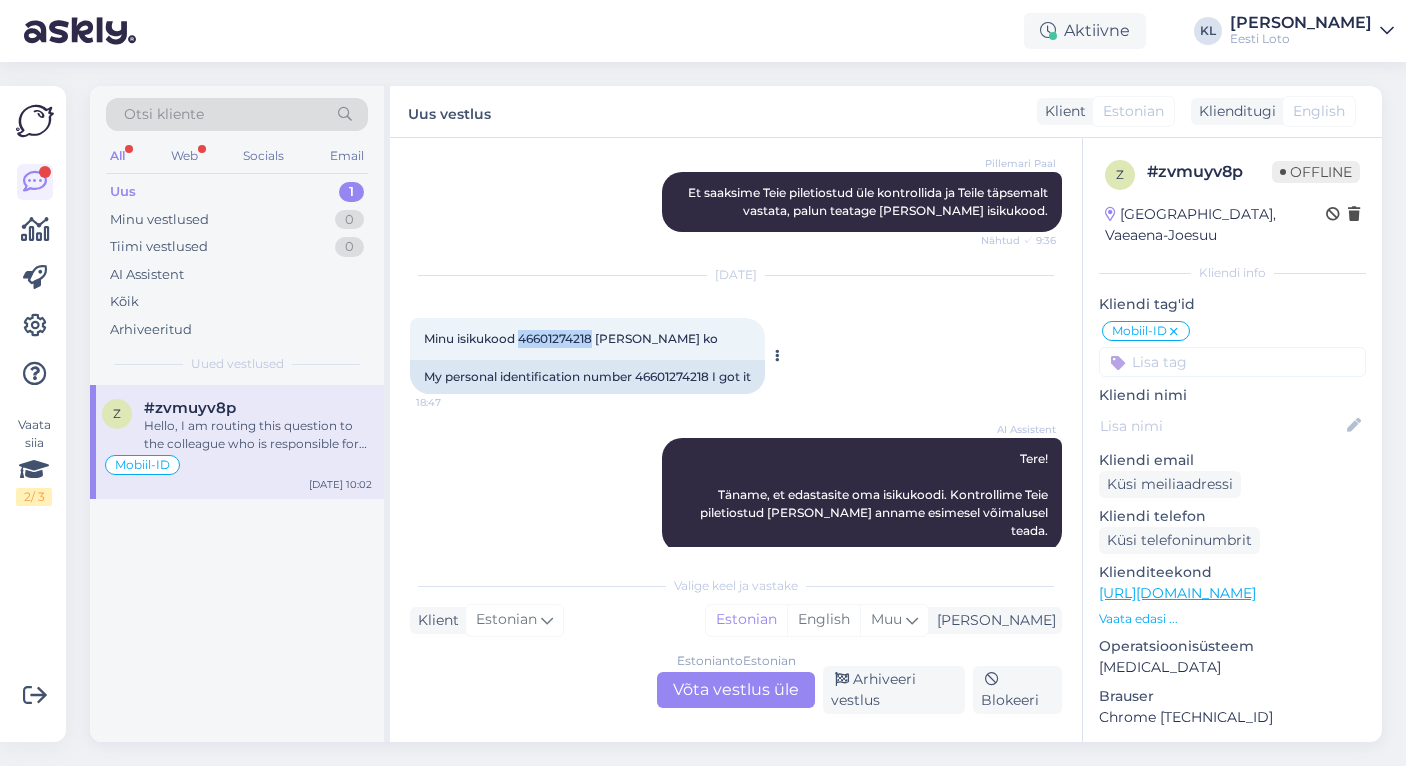 click on "Minu isikukood 46601274218 [PERSON_NAME] ko" at bounding box center (571, 338) 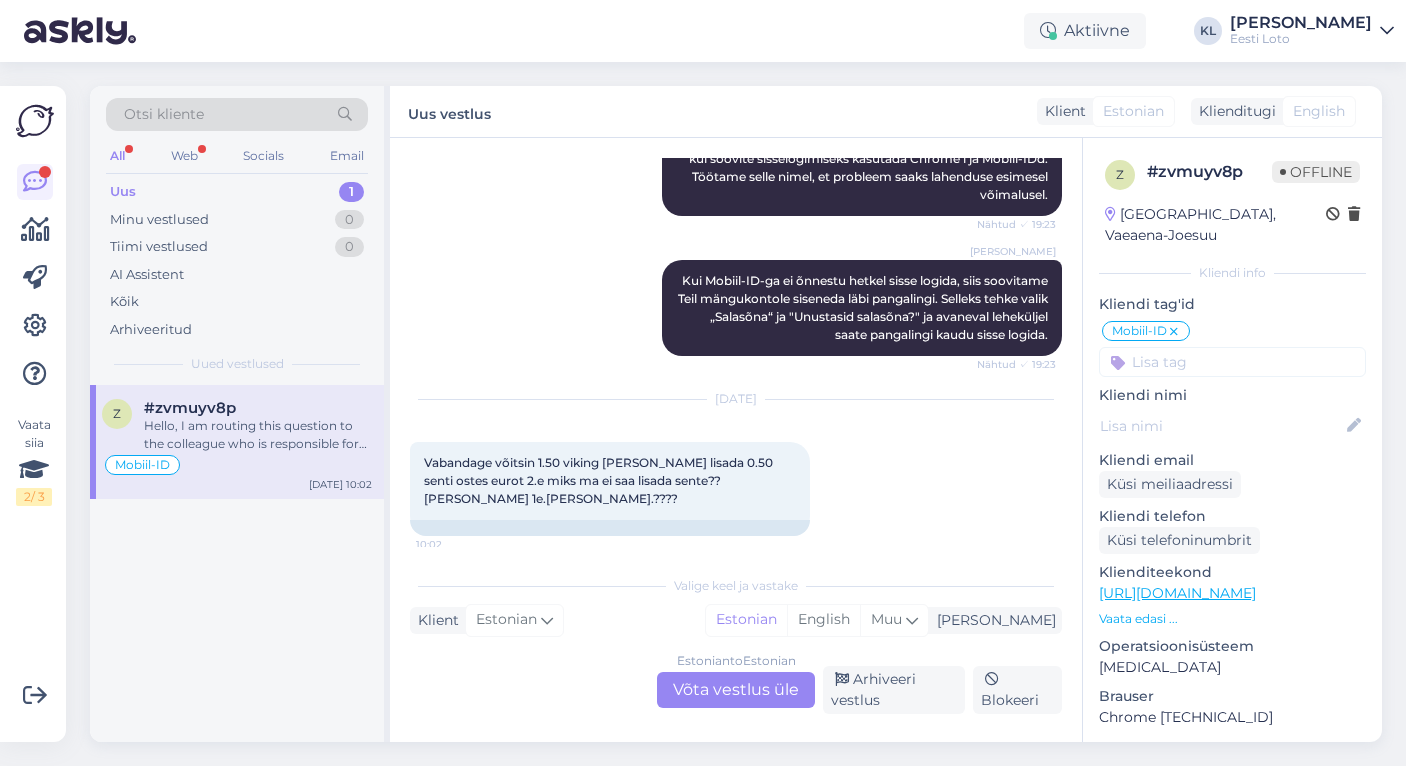 scroll, scrollTop: 2126, scrollLeft: 0, axis: vertical 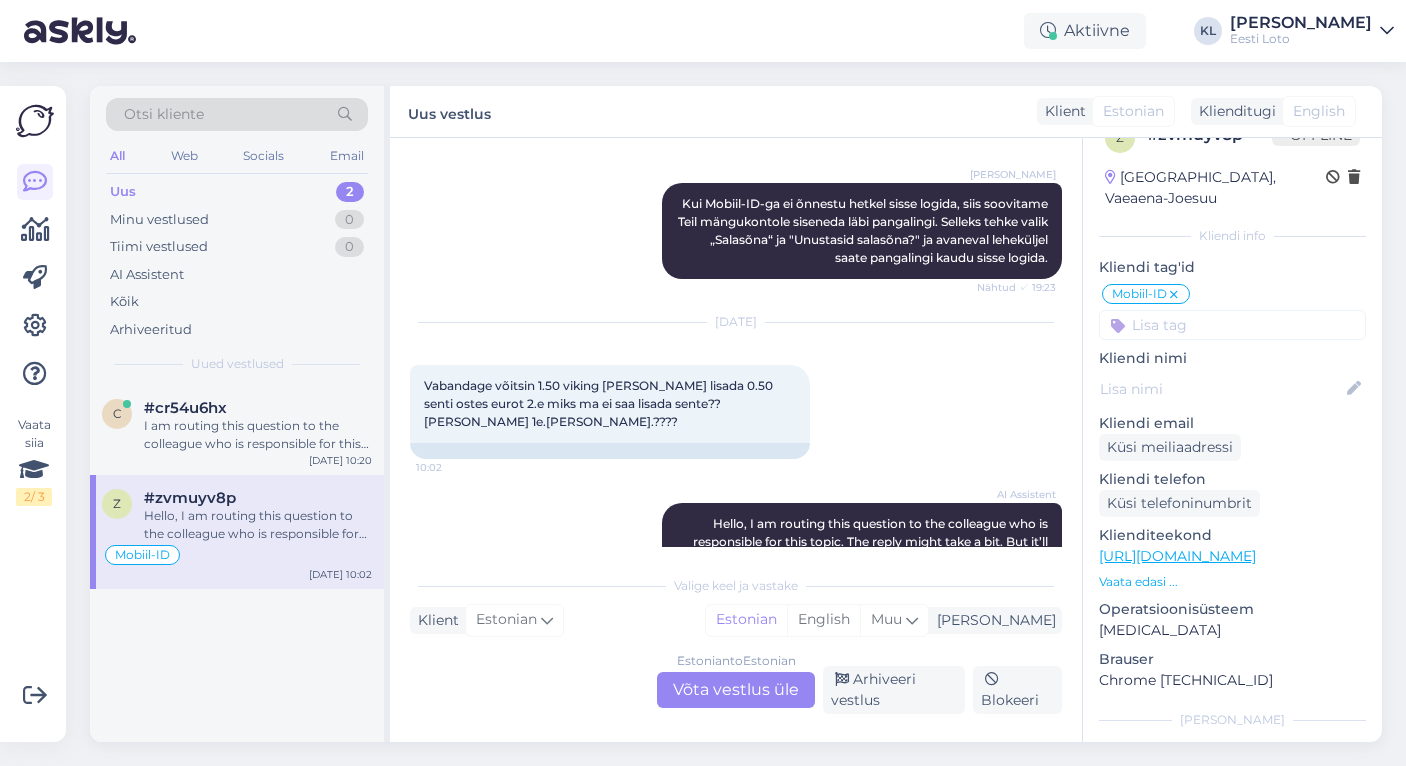click on "Estonian  to  Estonian Võta vestlus üle" at bounding box center [736, 690] 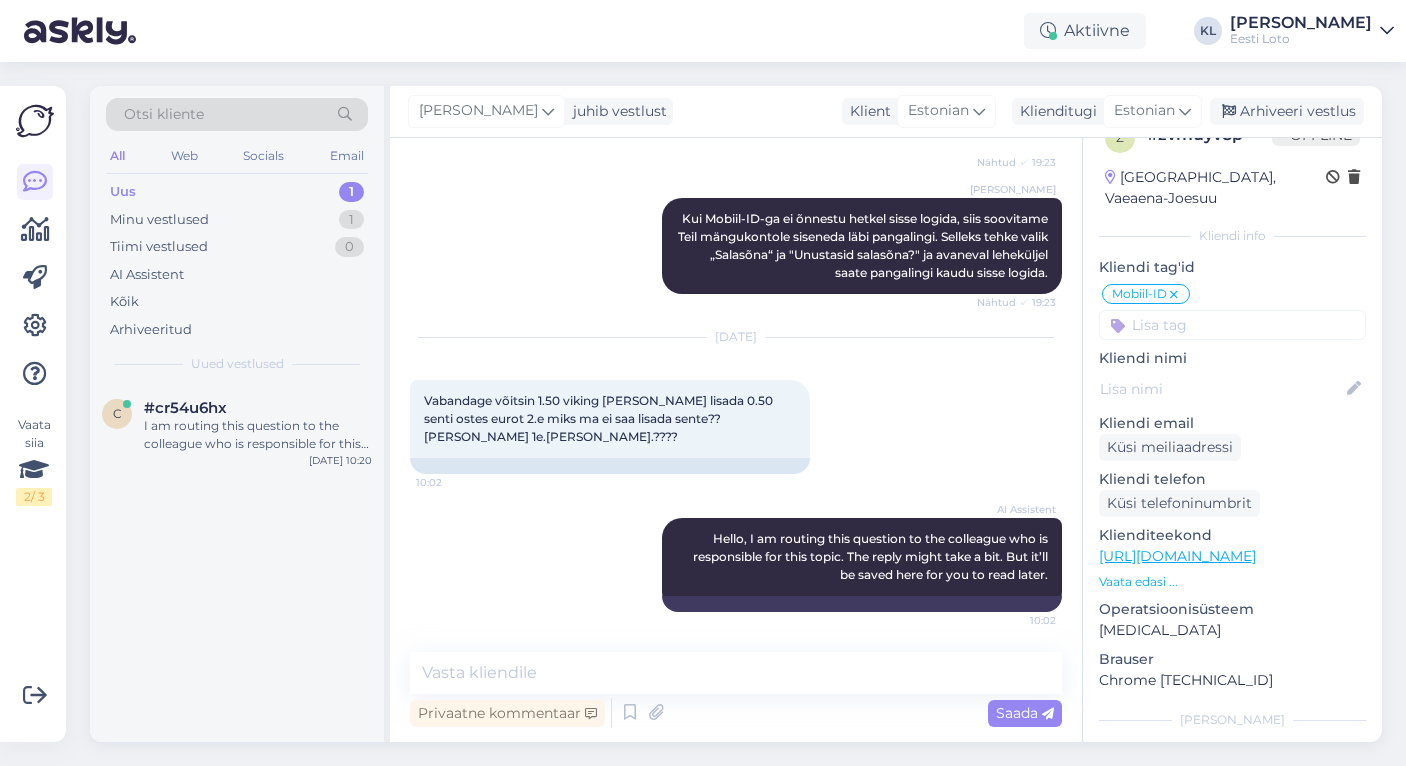 scroll, scrollTop: 2104, scrollLeft: 0, axis: vertical 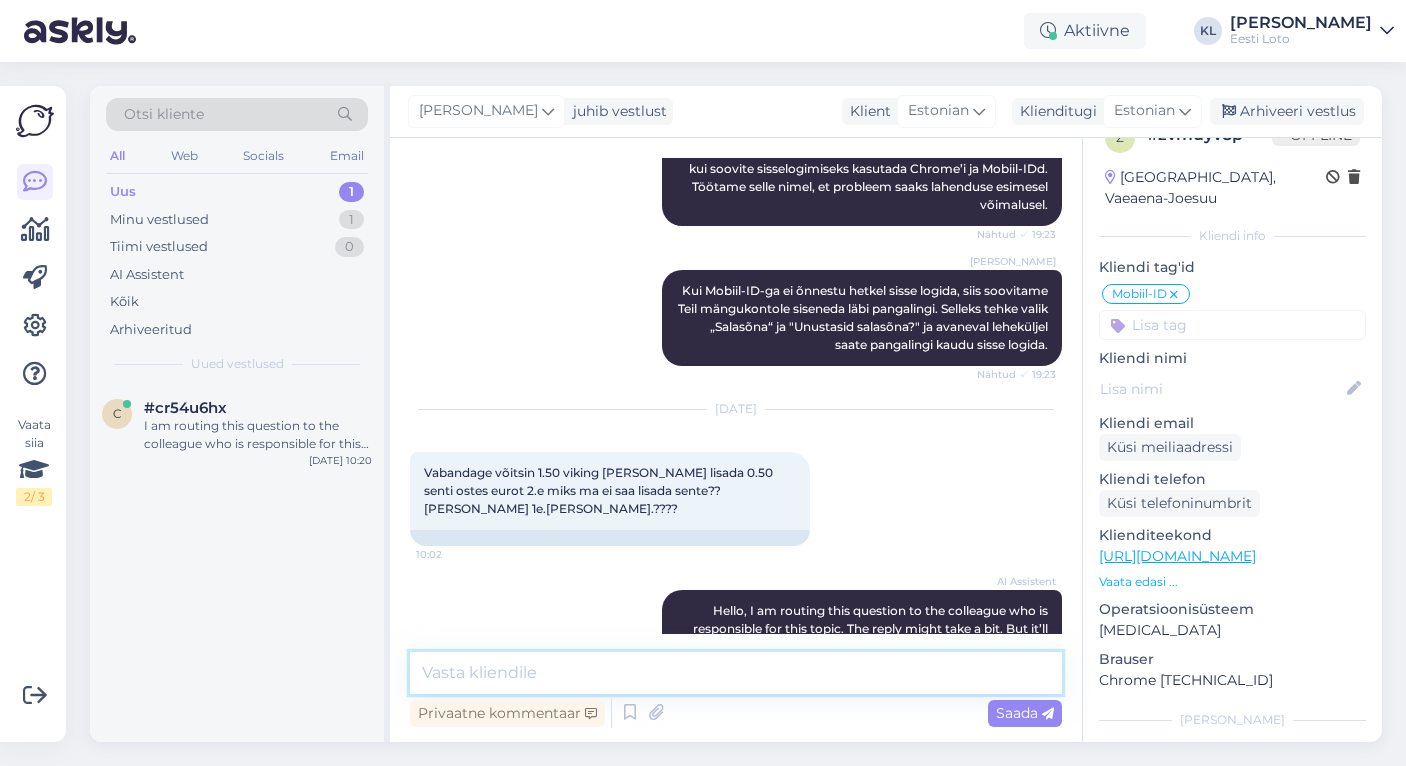 click at bounding box center (736, 673) 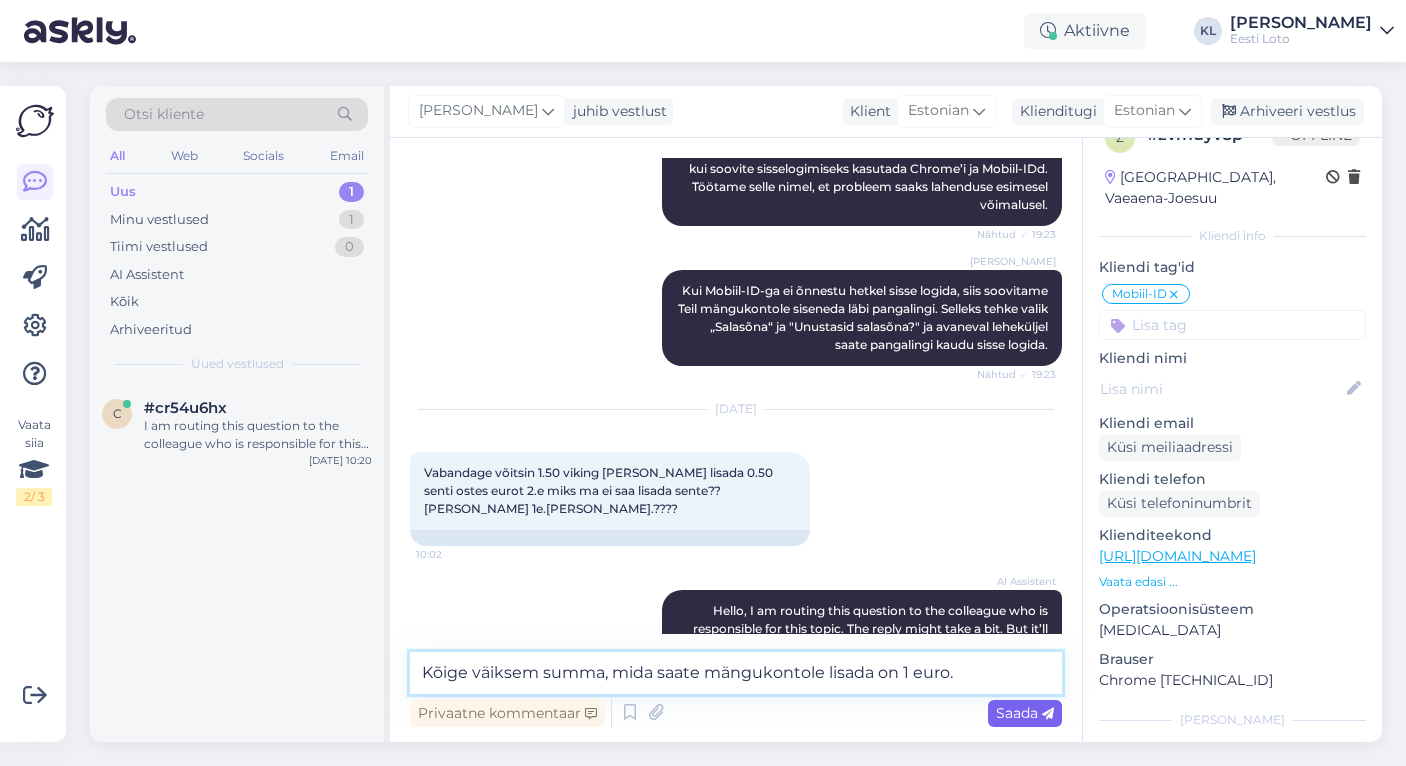 type on "Kõige väiksem summa, mida saate mängukontole lisada on 1 euro." 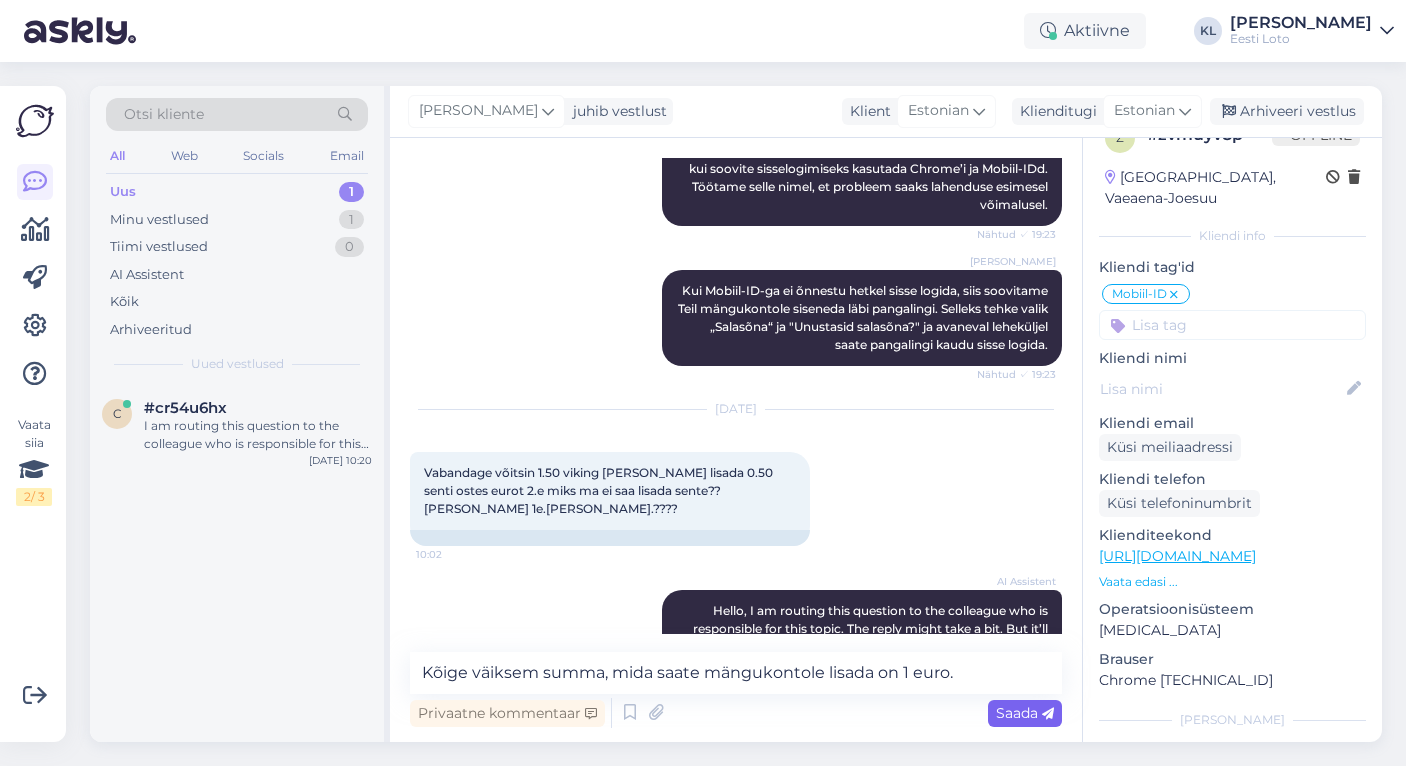 click on "Saada" at bounding box center (1025, 713) 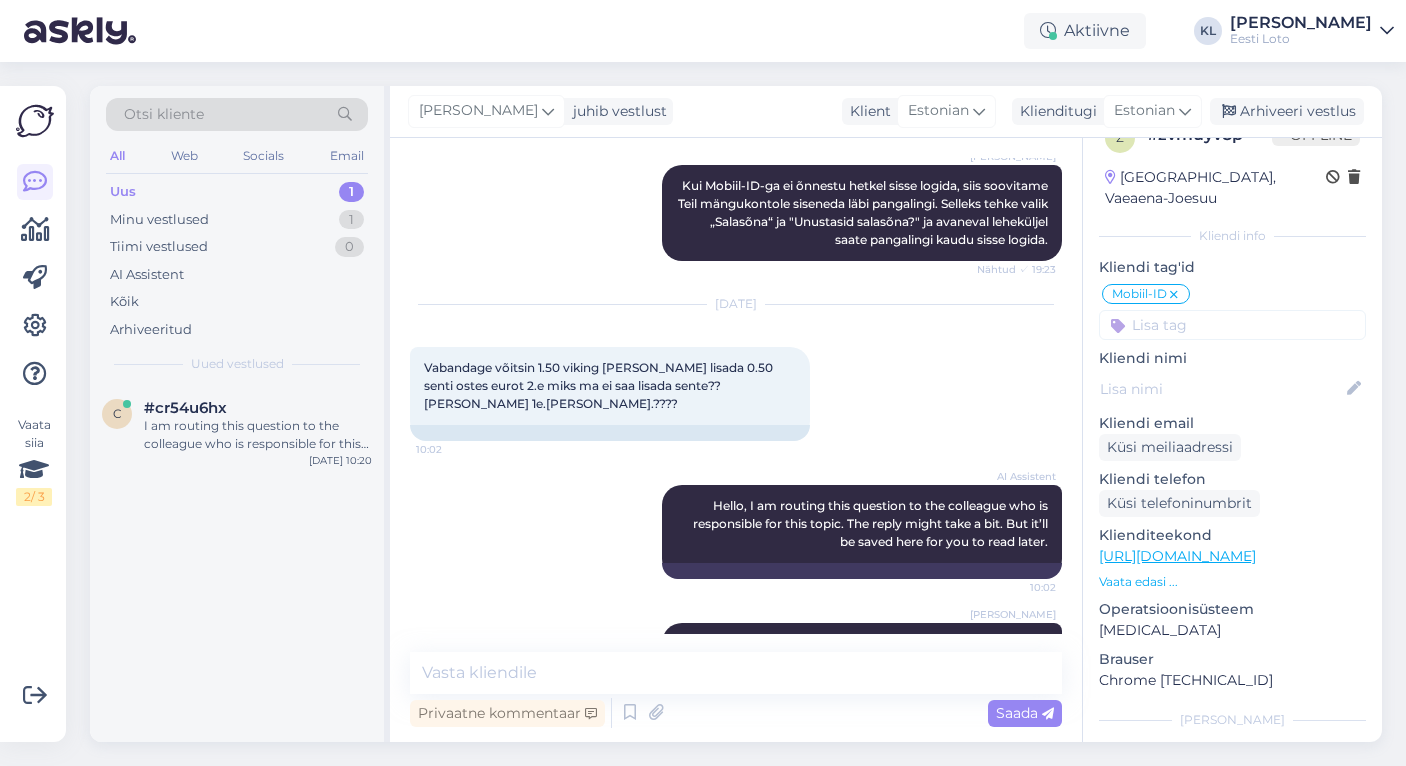 scroll, scrollTop: 2208, scrollLeft: 0, axis: vertical 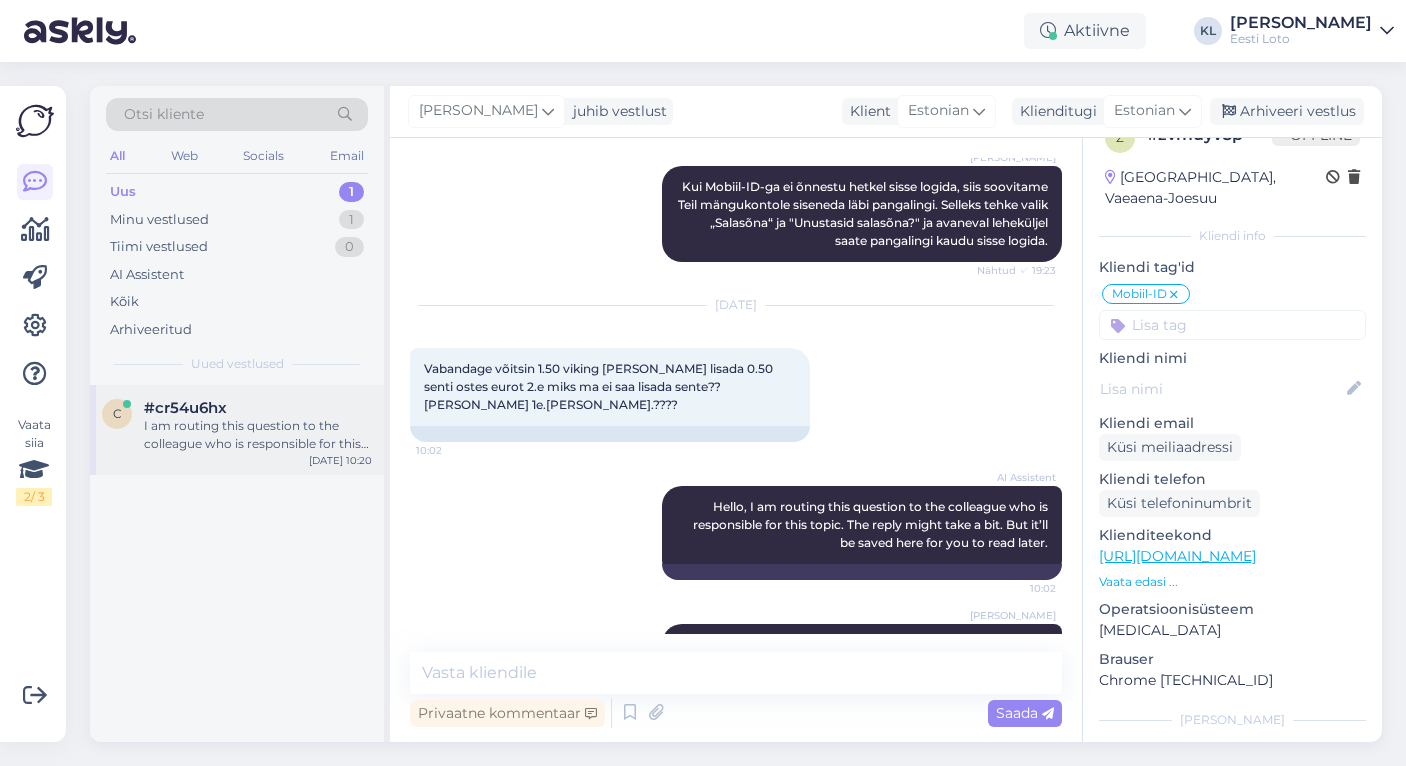 click on "I am routing this question to the colleague who is responsible for this topic. The reply might take a bit. But it’ll be saved here for you to read later." at bounding box center [258, 435] 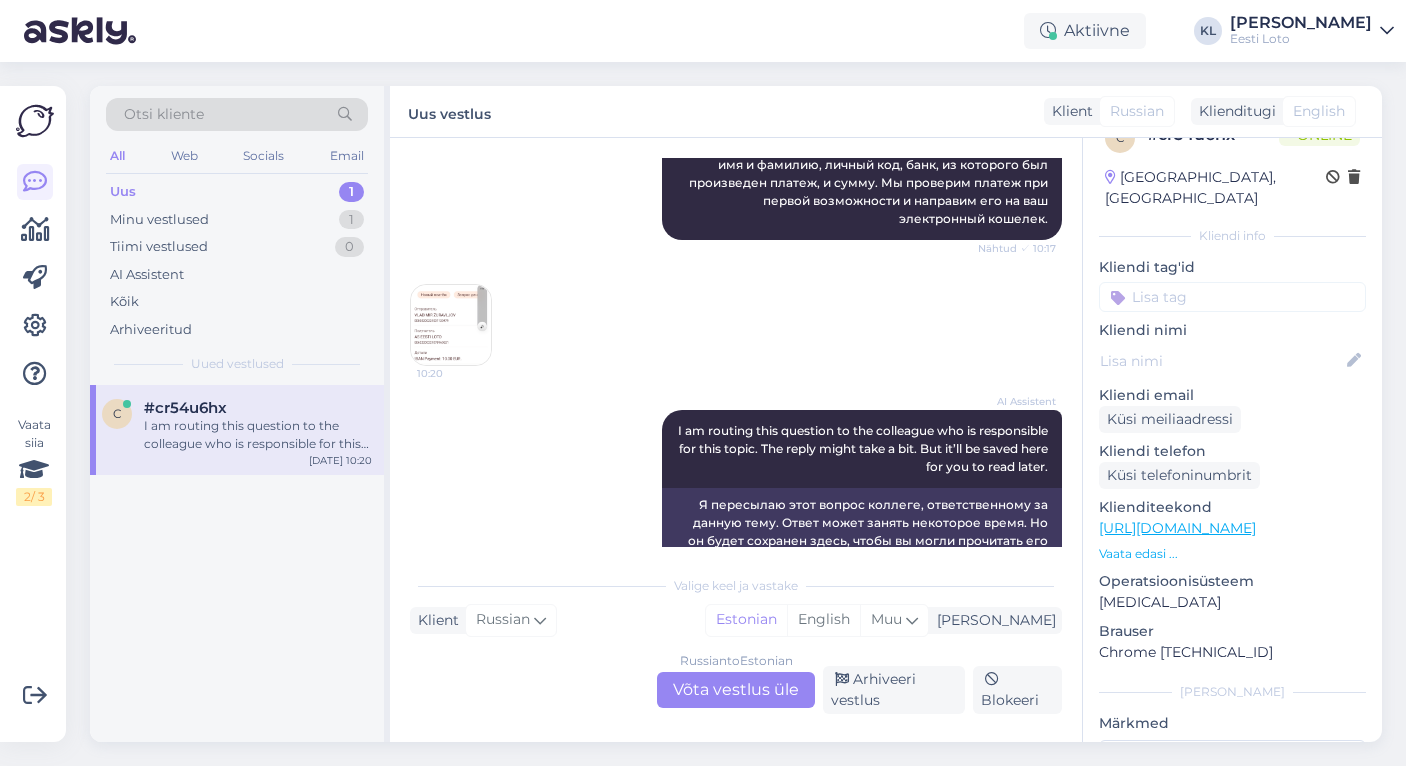 scroll, scrollTop: 336, scrollLeft: 0, axis: vertical 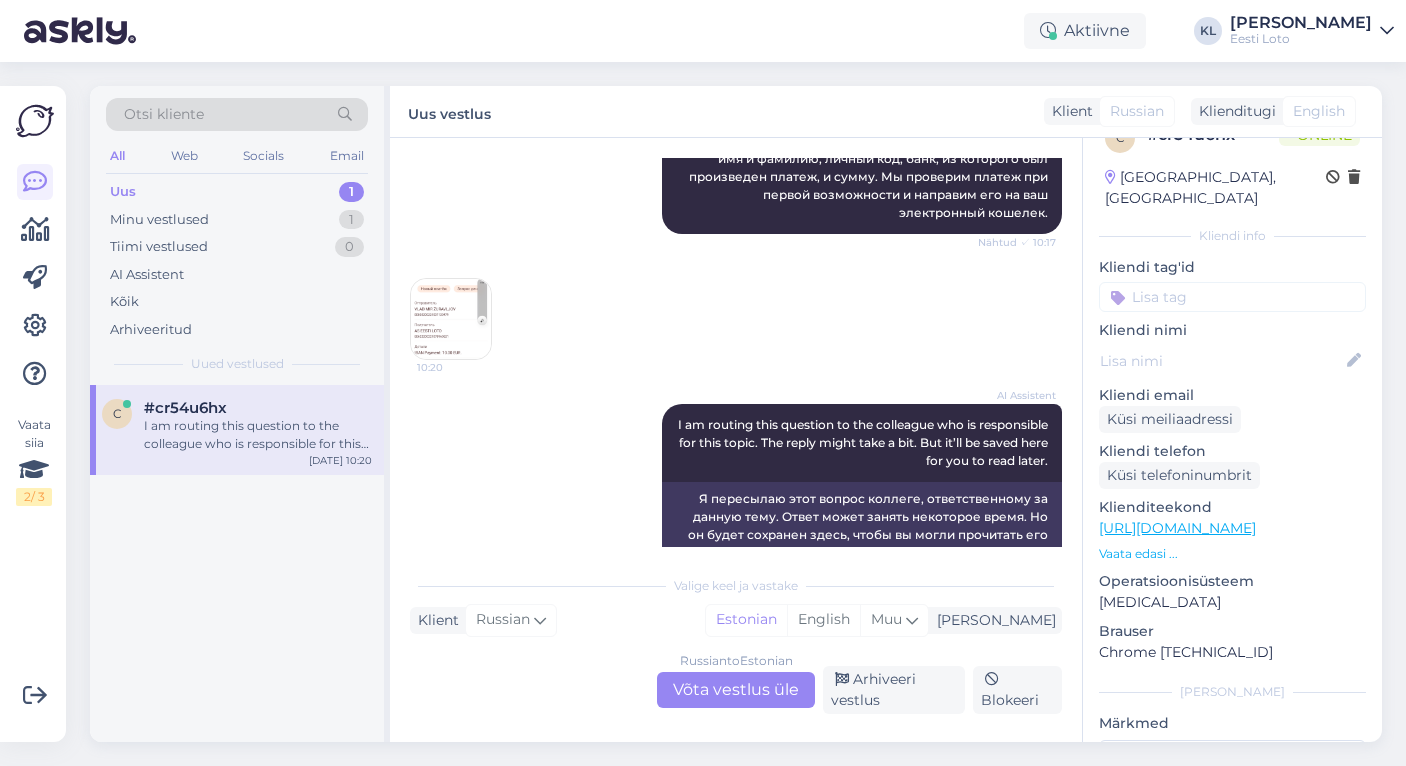 click at bounding box center [1232, 297] 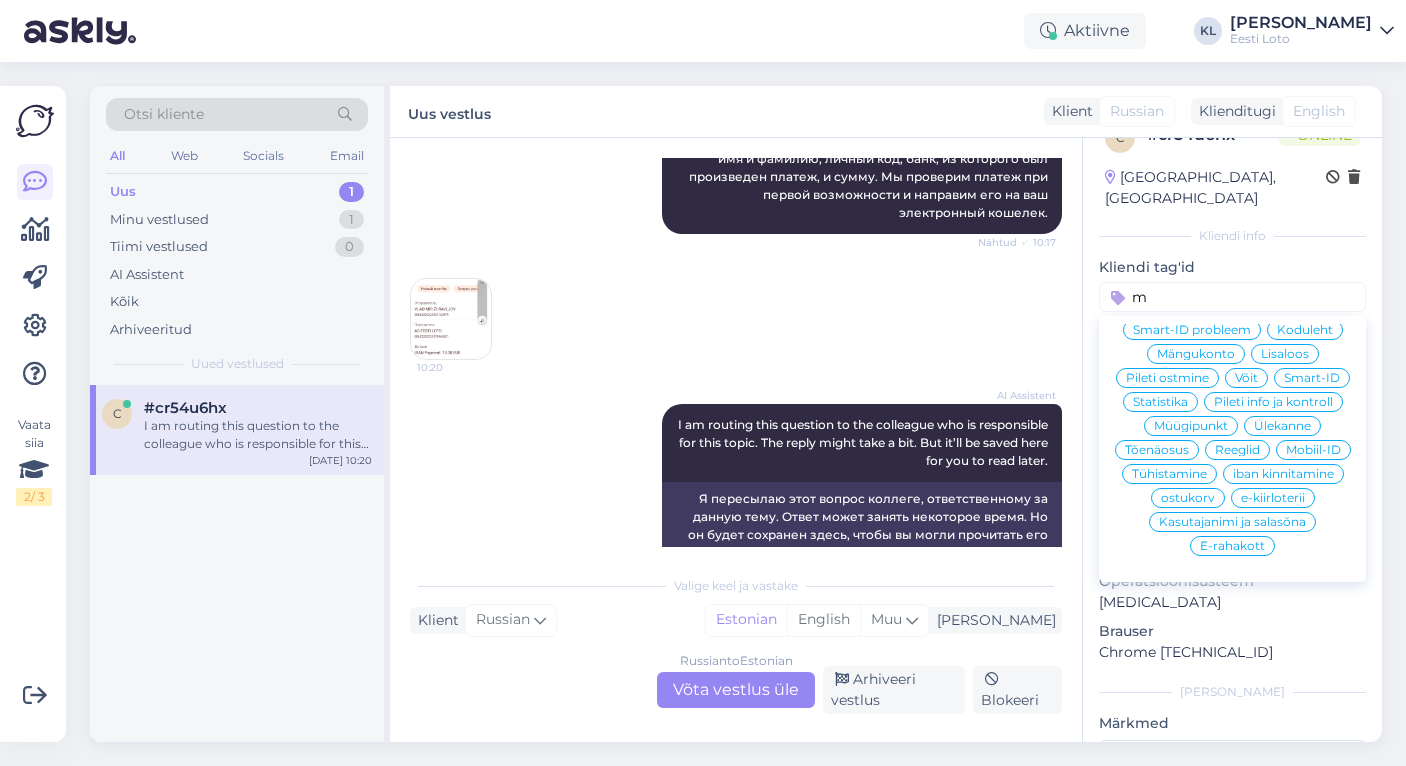scroll, scrollTop: 0, scrollLeft: 0, axis: both 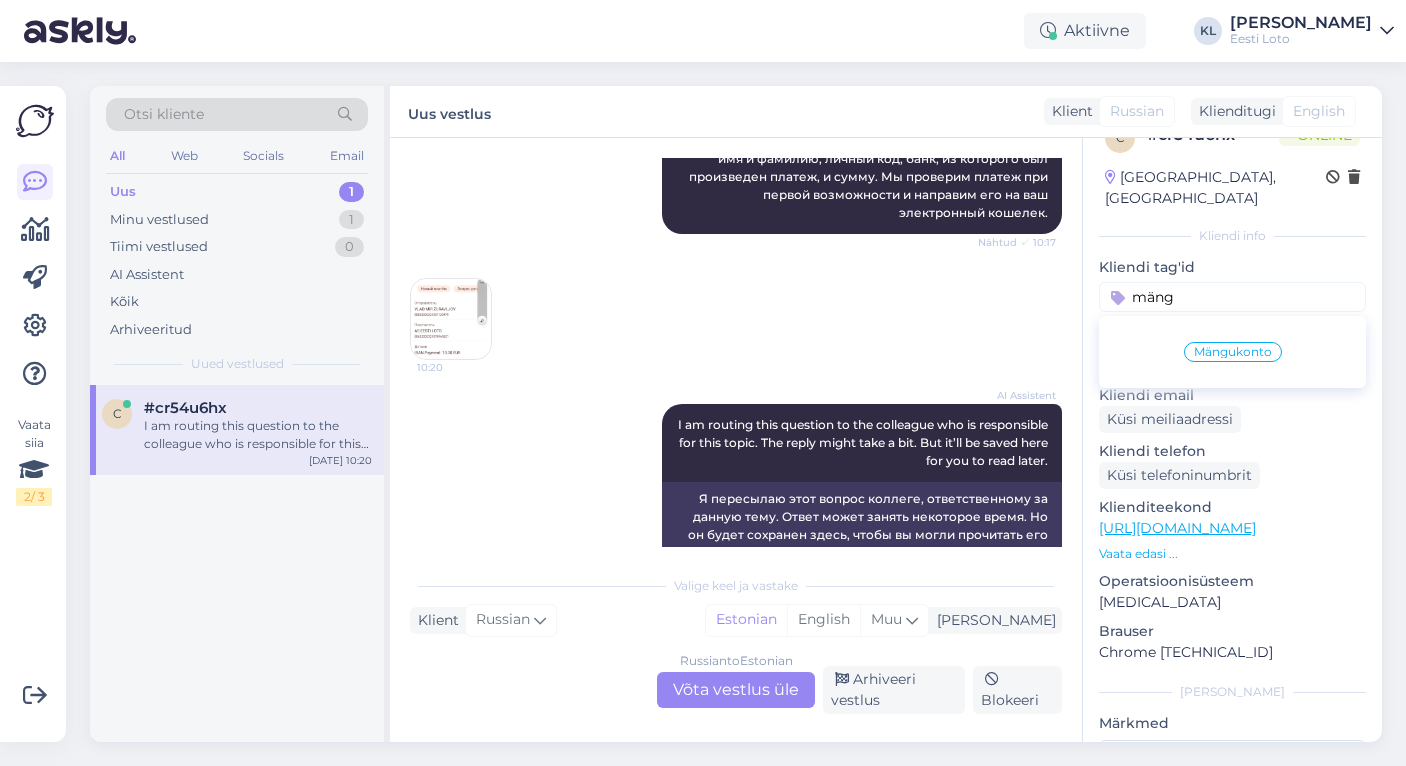 type on "mäng" 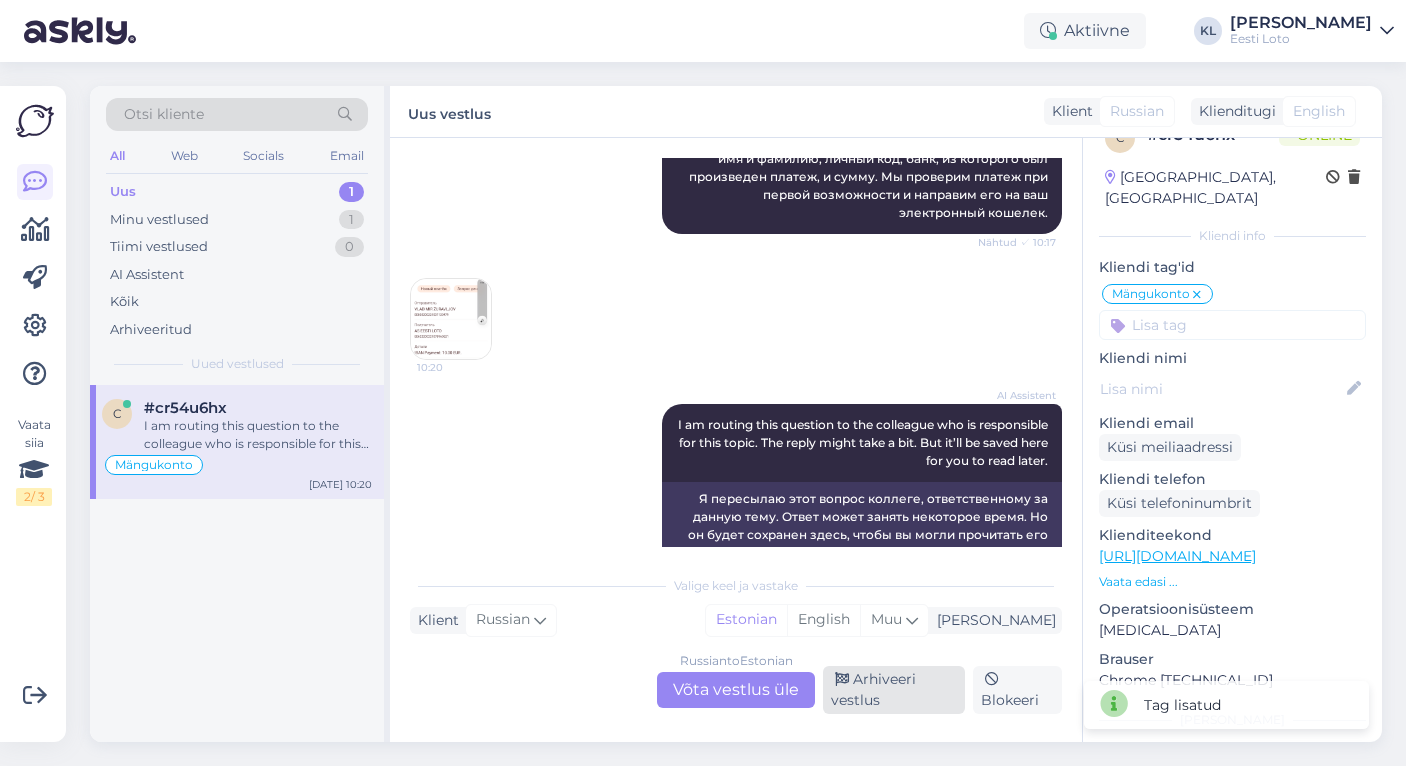 click on "Arhiveeri vestlus" at bounding box center [894, 690] 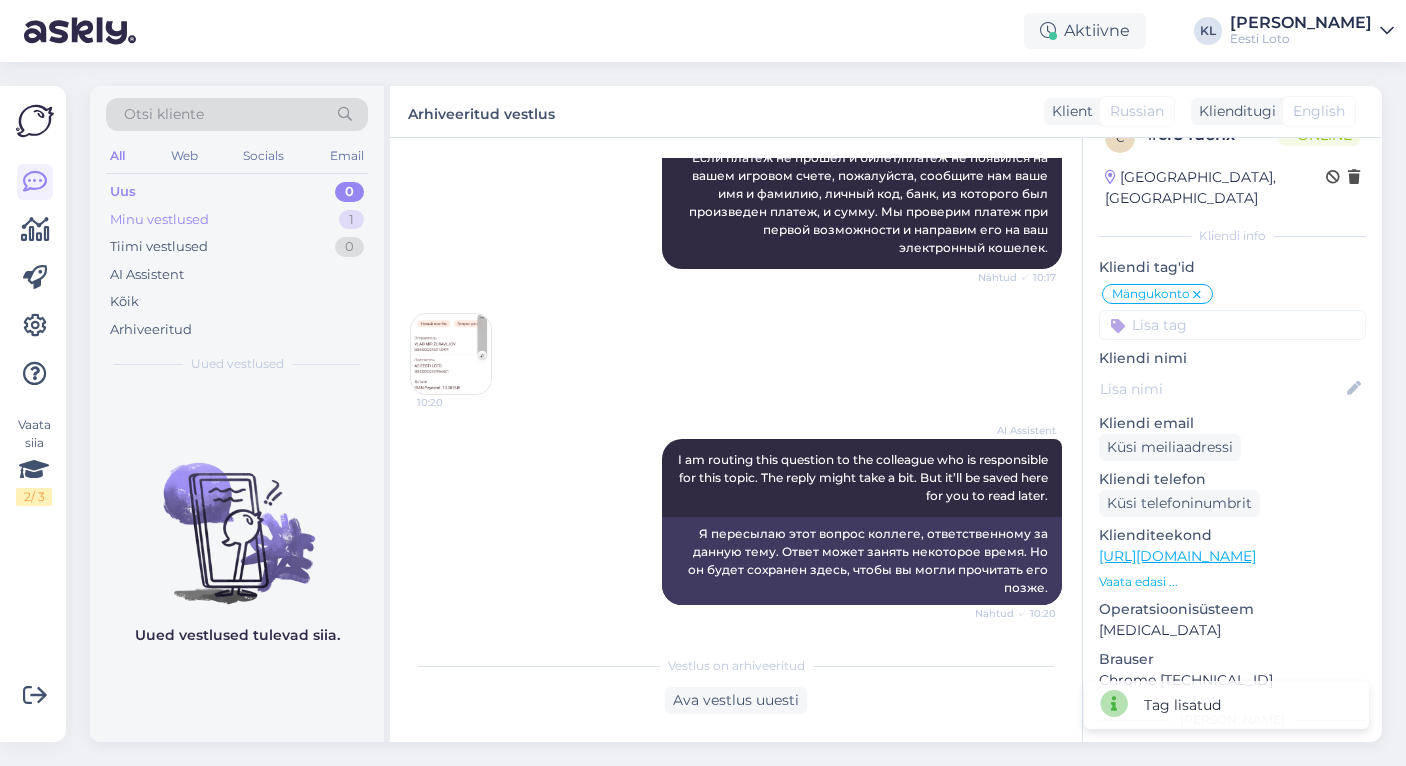 click on "Minu vestlused 1" at bounding box center [237, 220] 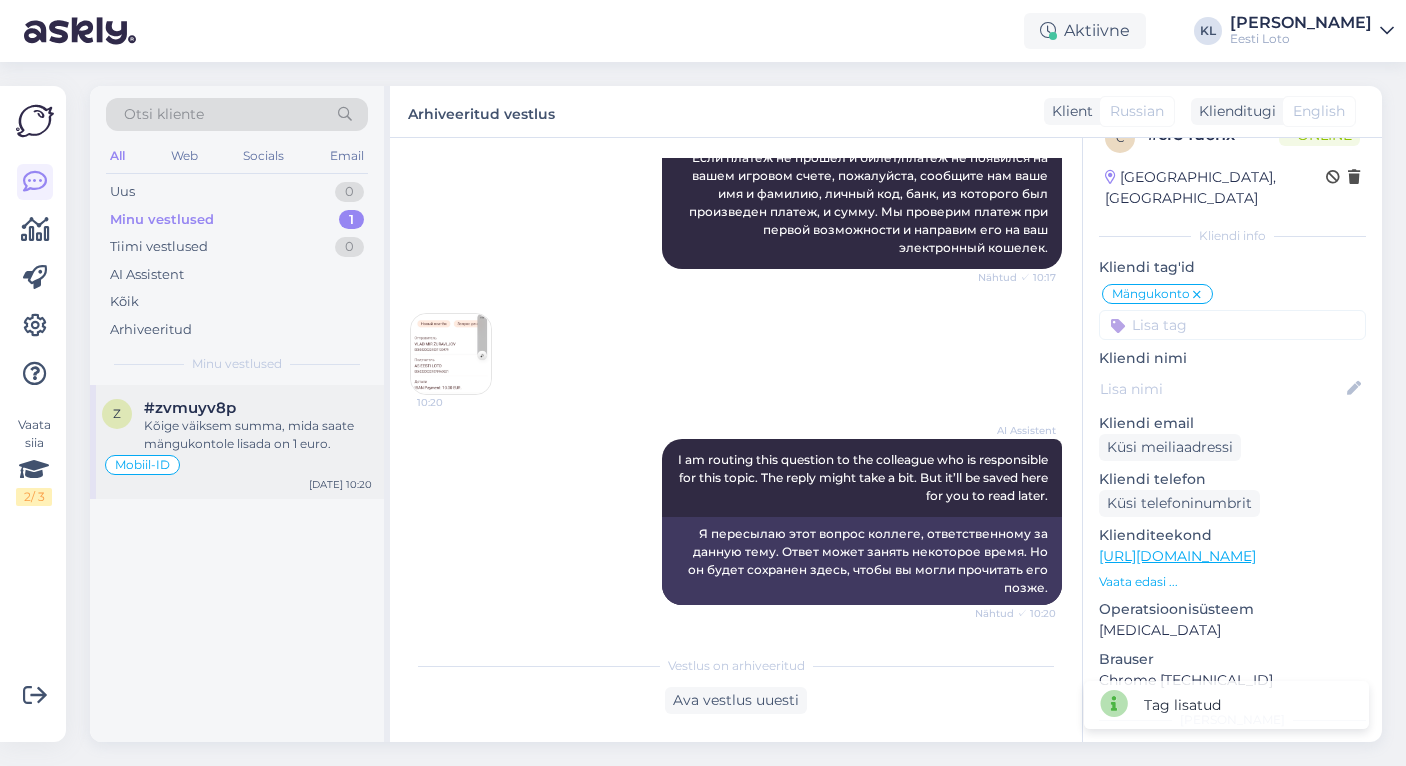 click on "Kõige väiksem summa, mida saate mängukontole lisada on 1 euro." at bounding box center [258, 435] 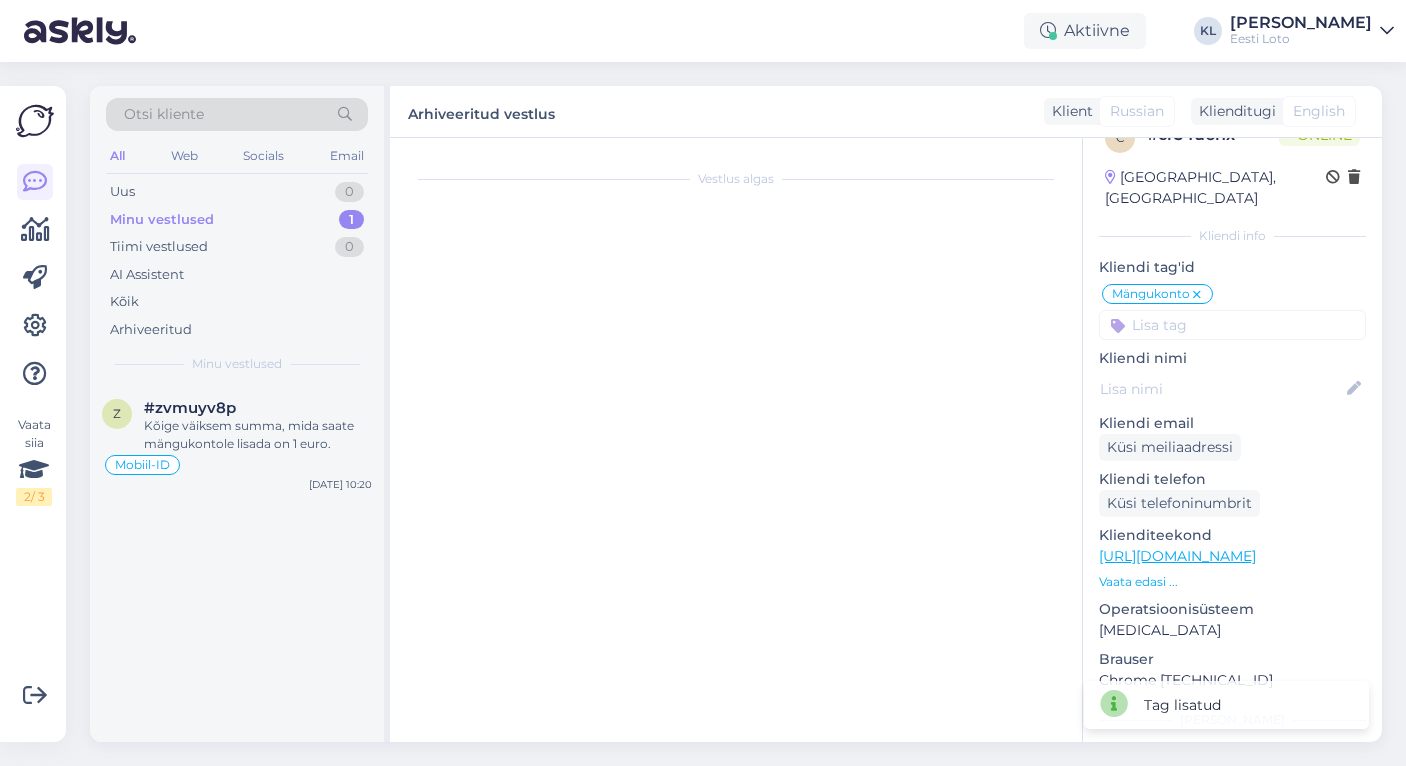 scroll, scrollTop: 2208, scrollLeft: 0, axis: vertical 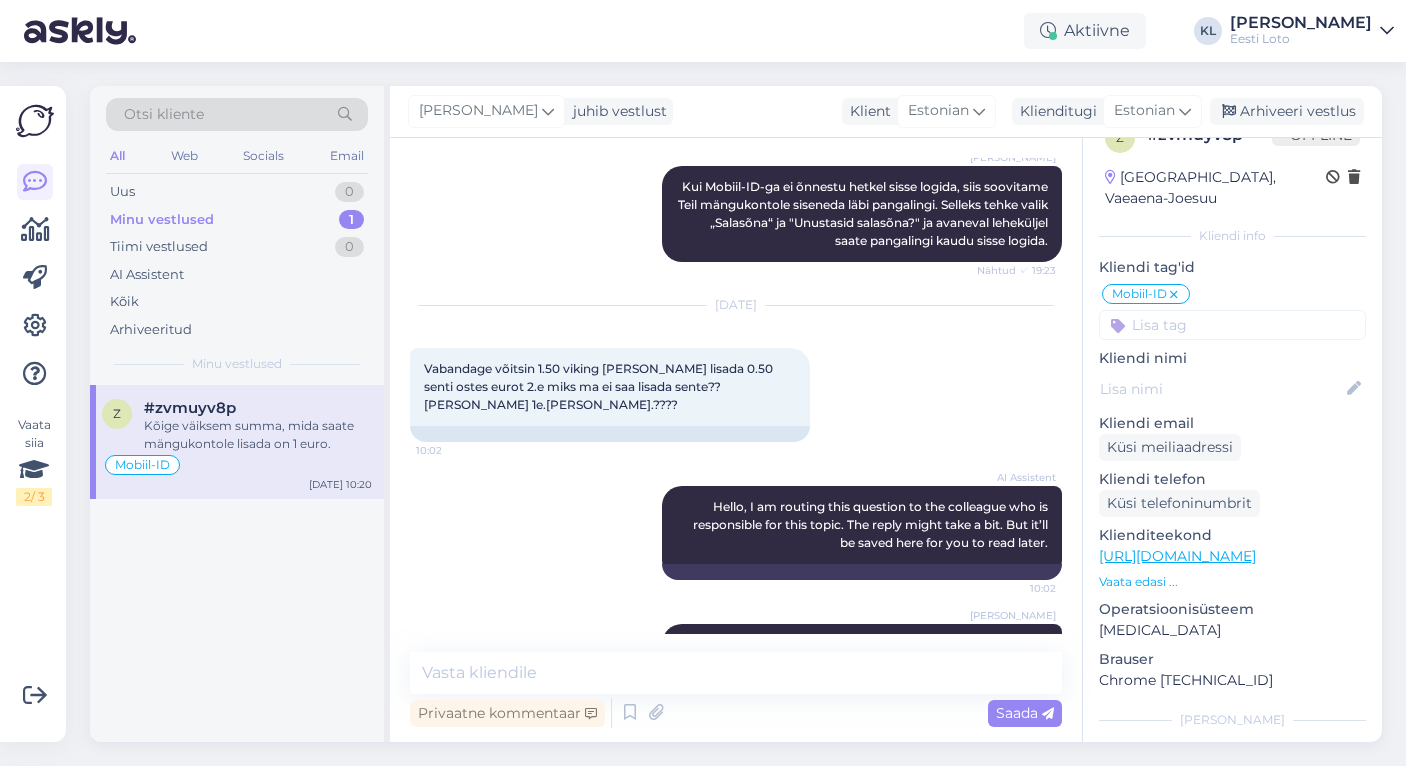 click on "Minu vestlused 1" at bounding box center [237, 220] 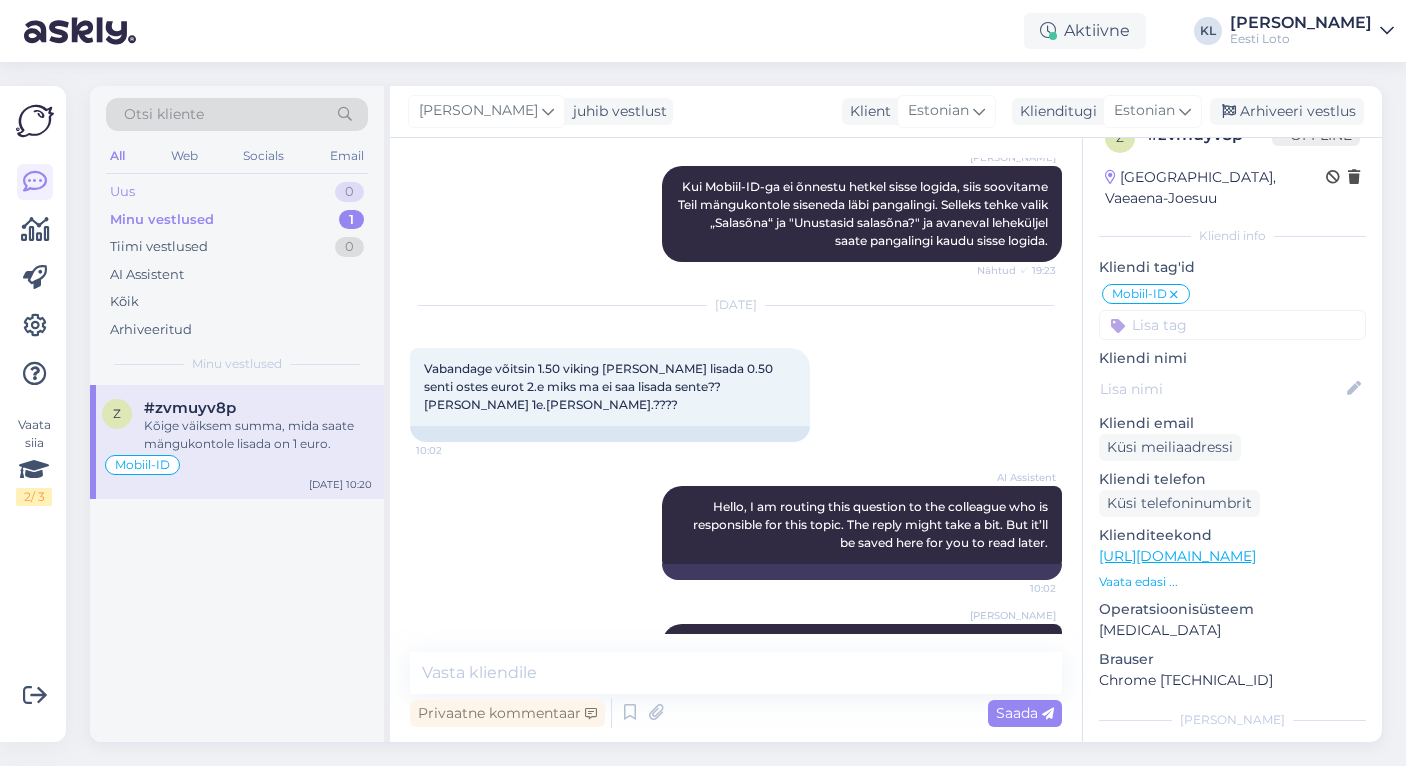 click on "Uus 0" at bounding box center [237, 192] 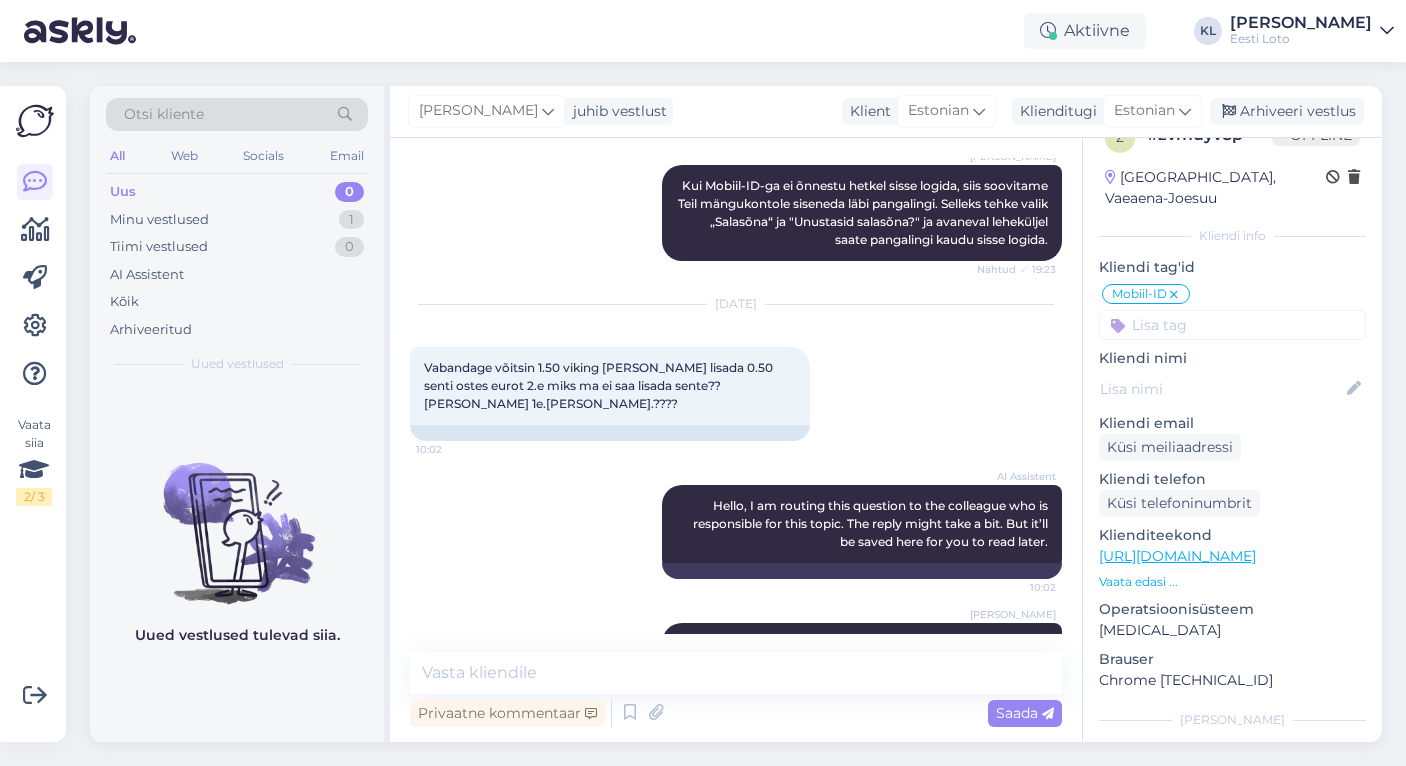 scroll, scrollTop: 2208, scrollLeft: 0, axis: vertical 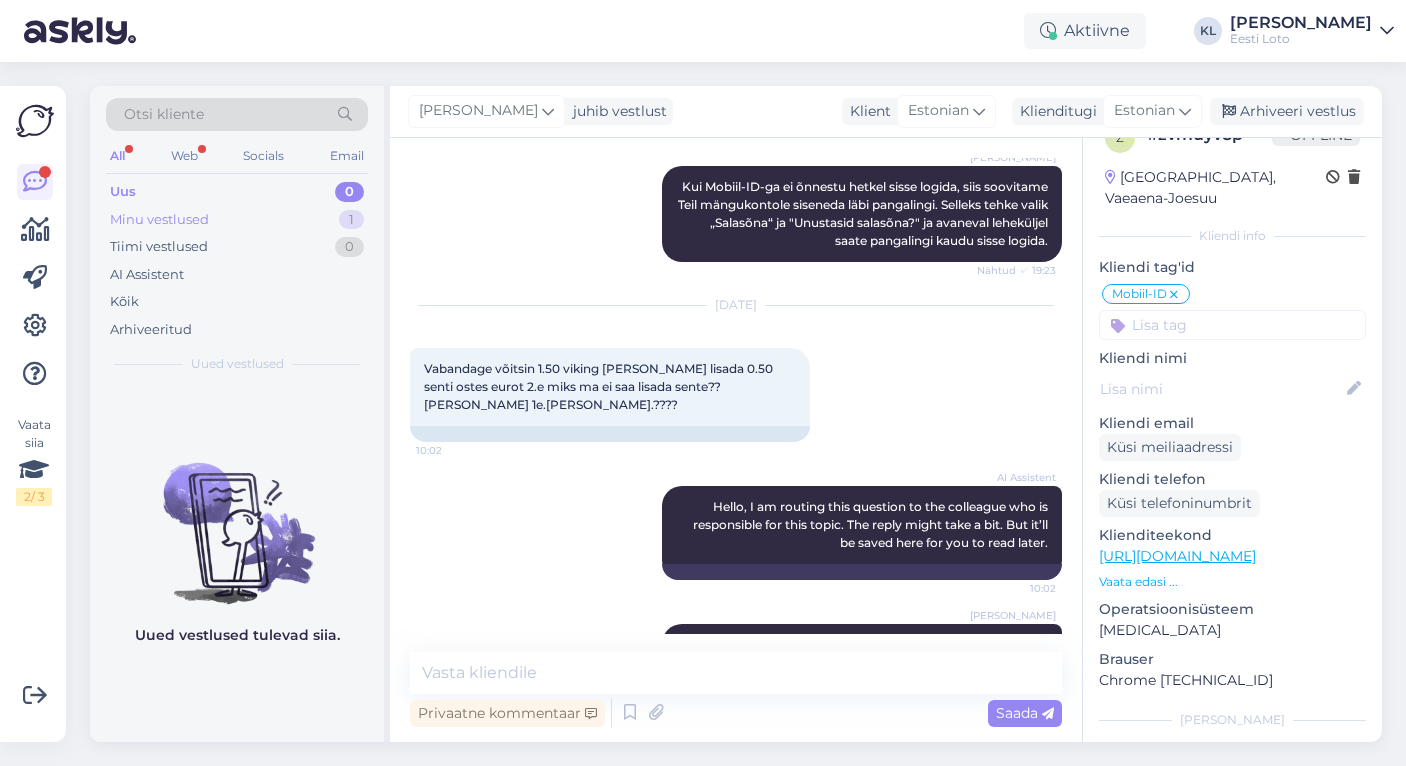 click on "Minu vestlused 1" at bounding box center [237, 220] 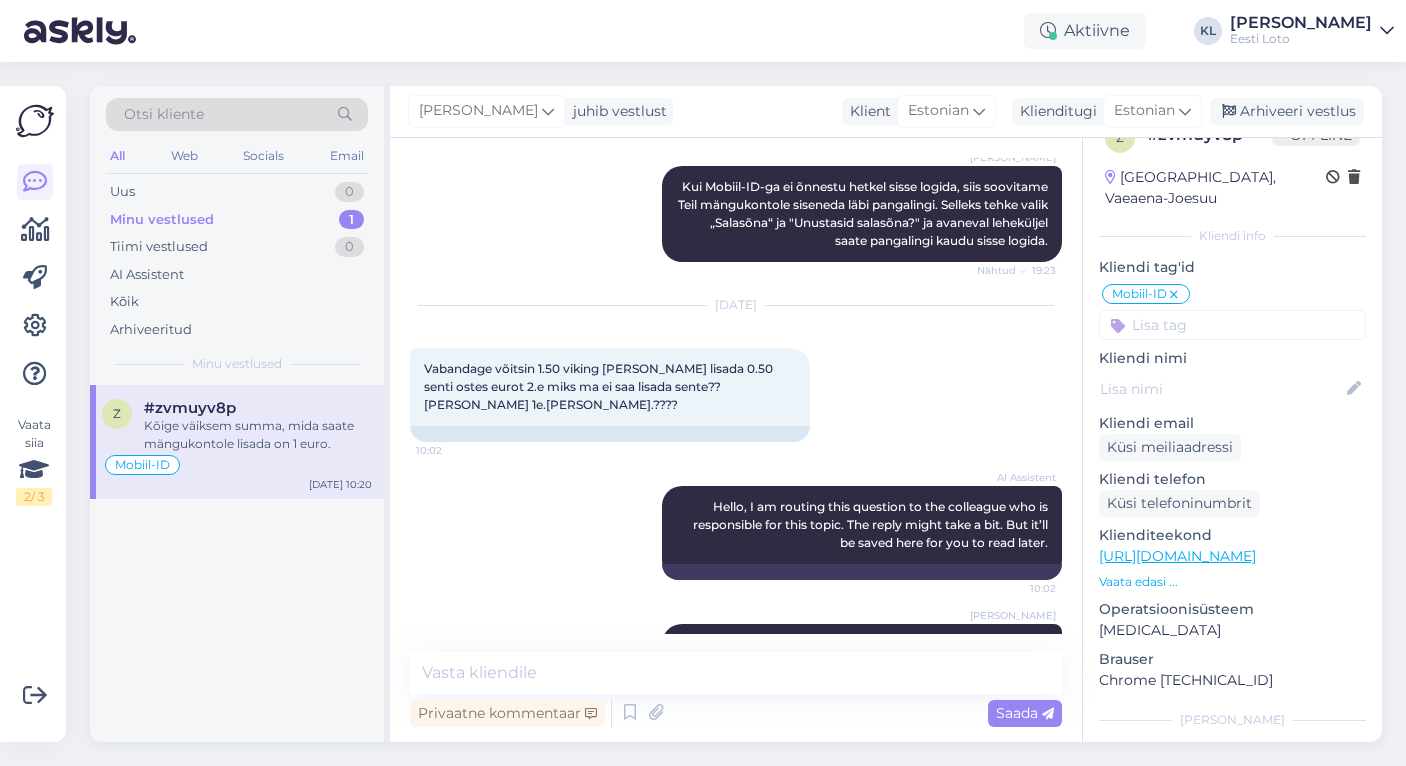 click on "AI Assistent Hello, I am routing this question to the colleague who is responsible for this topic. The reply might take a bit. But it’ll be saved here for you to read later. 10:02" at bounding box center [736, 533] 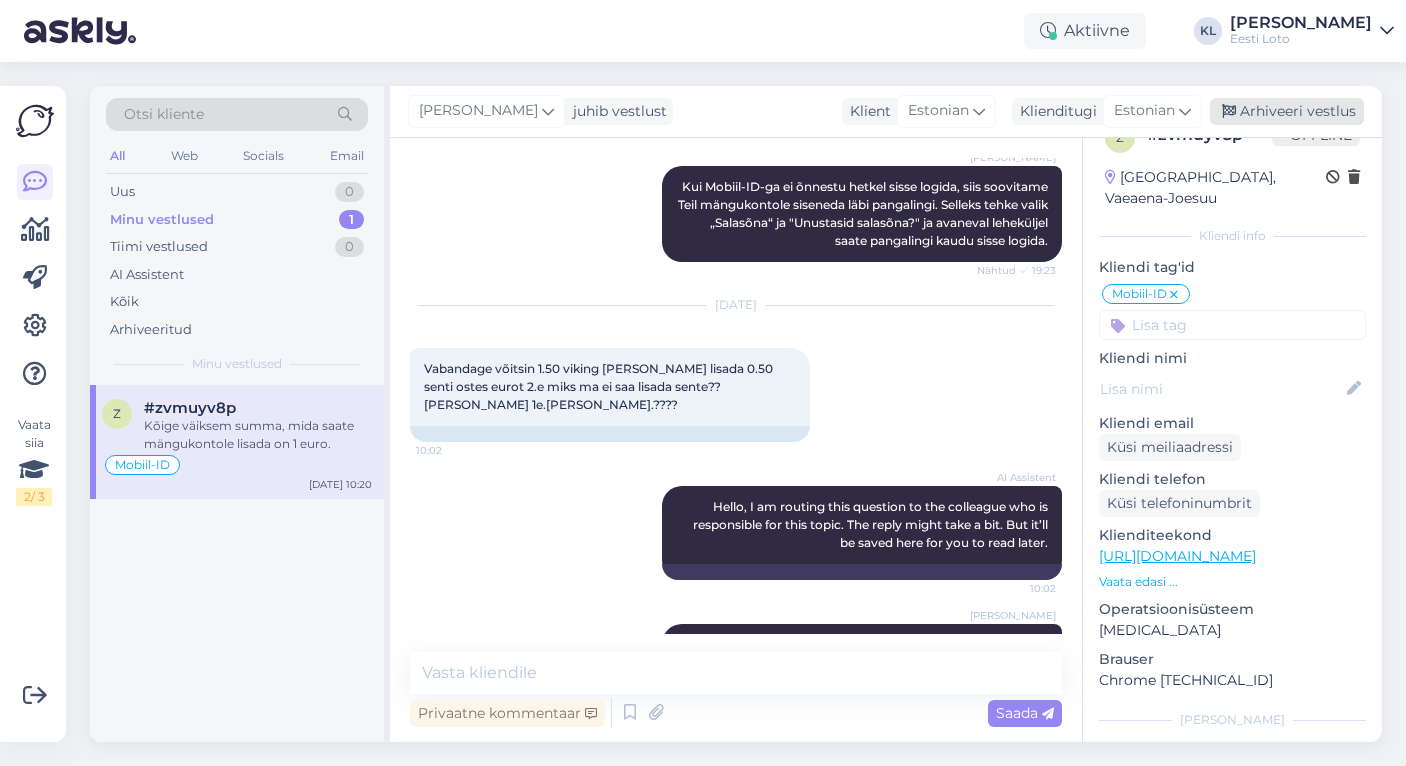click on "Arhiveeri vestlus" at bounding box center (1287, 111) 